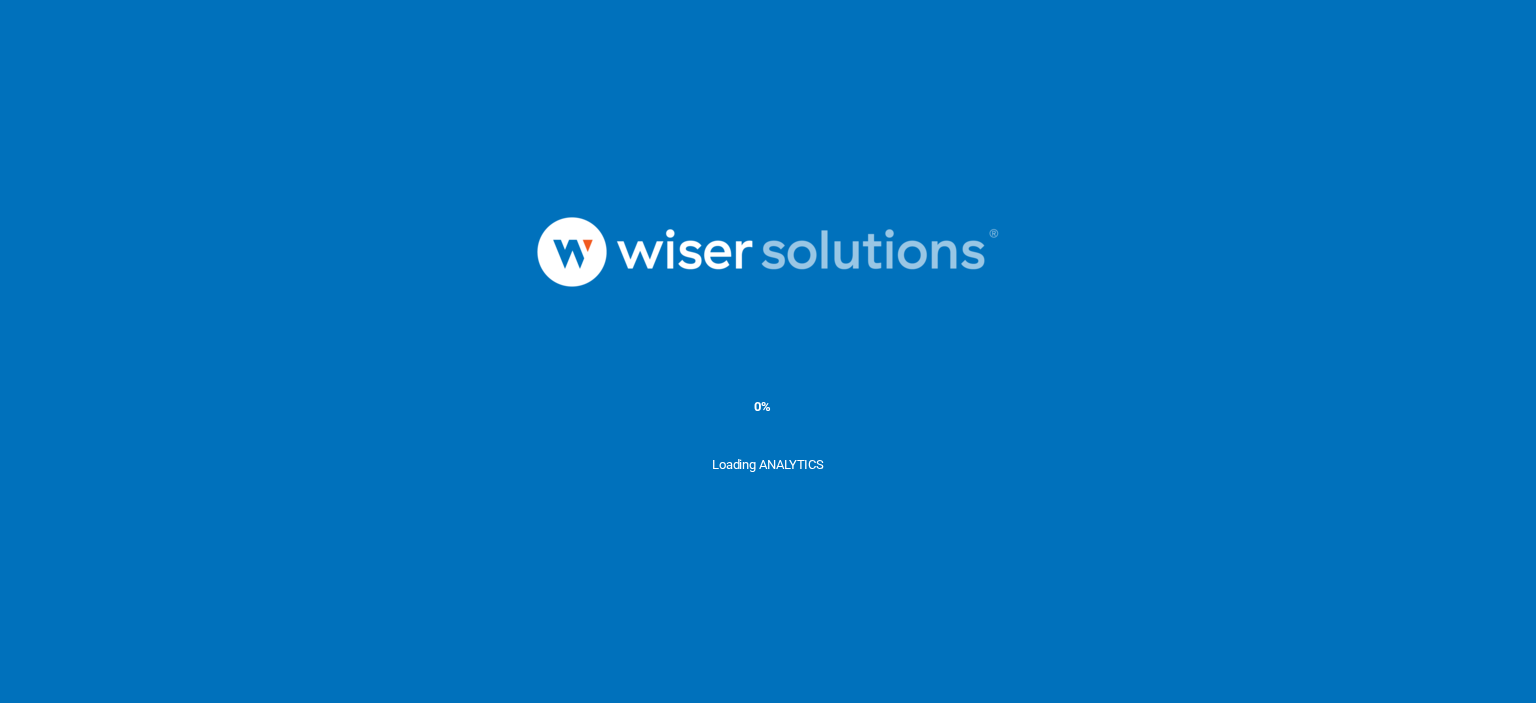 scroll, scrollTop: 0, scrollLeft: 0, axis: both 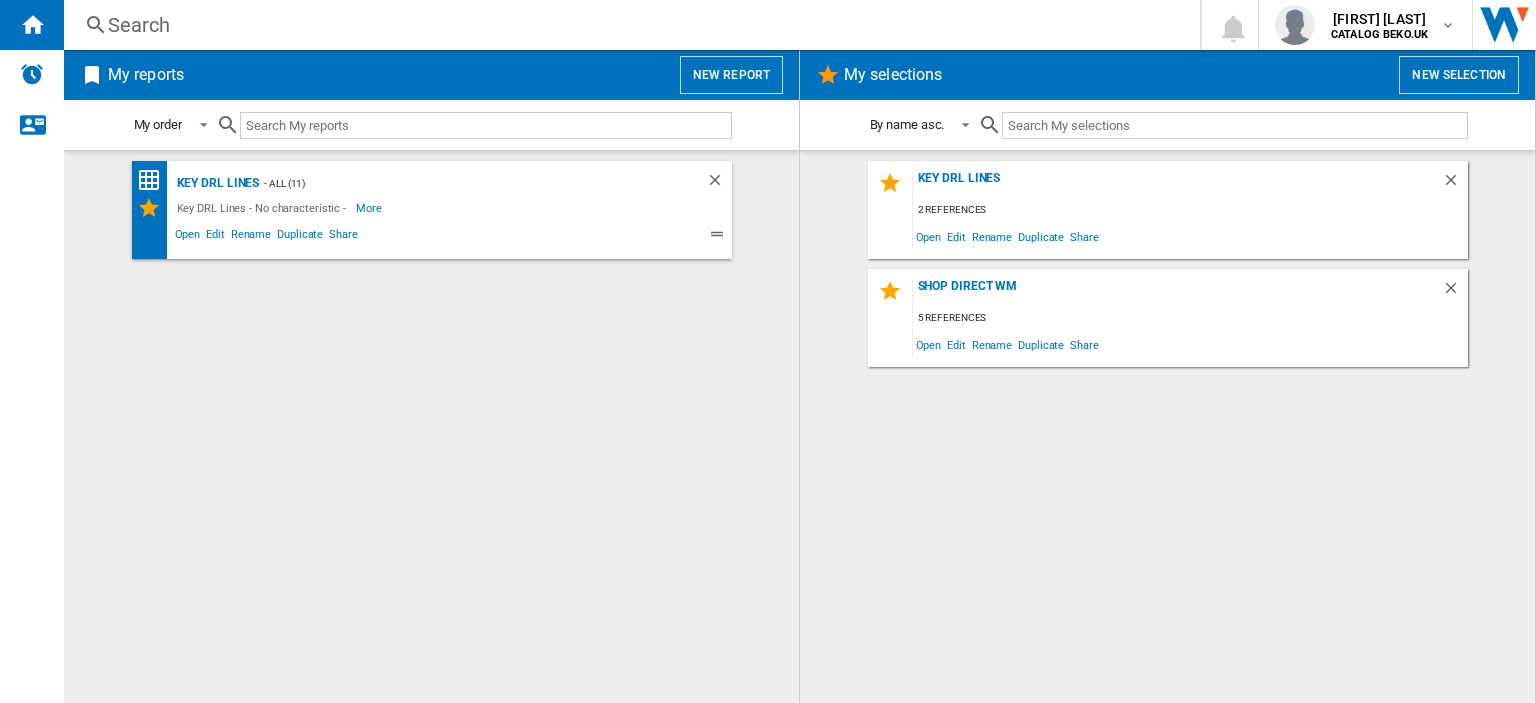 click on "Search" at bounding box center [628, 25] 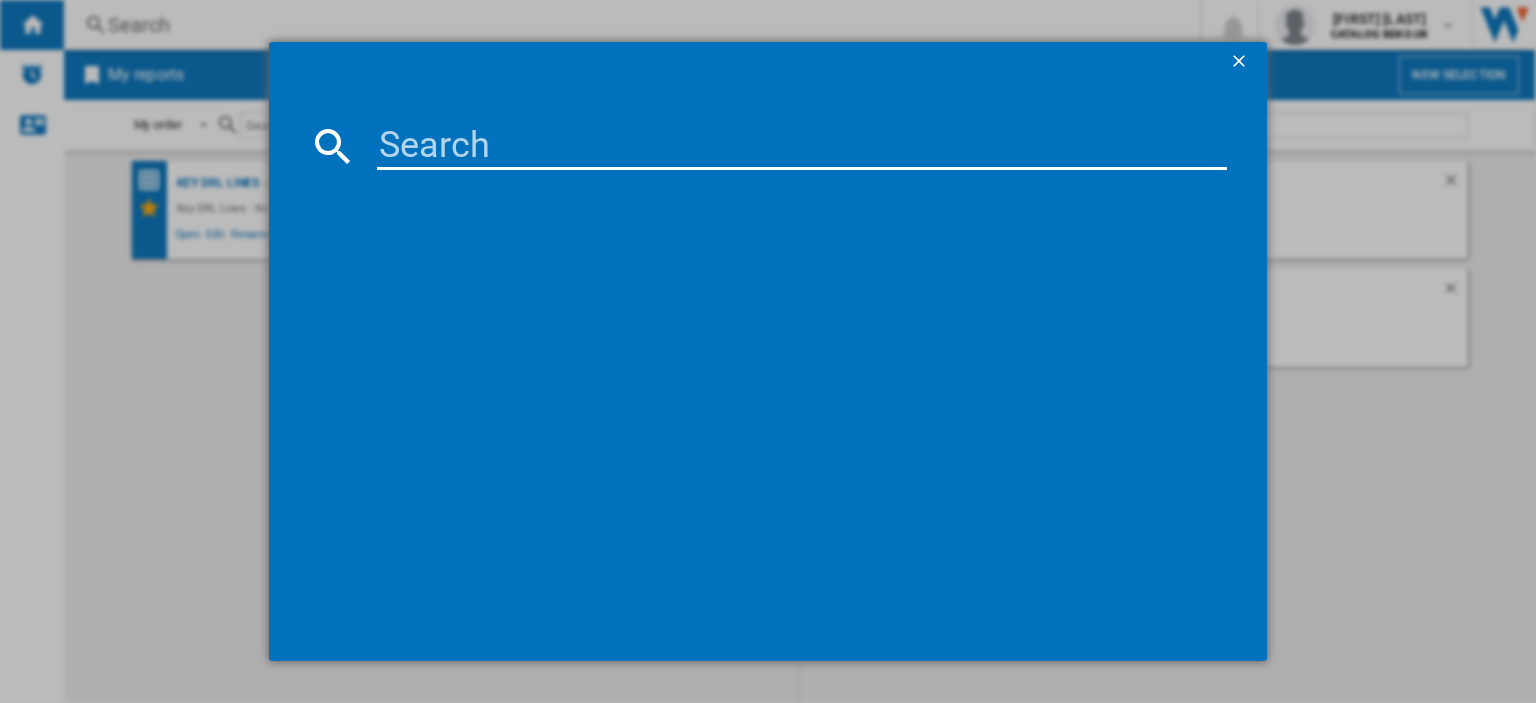 paste on "hpg26538wxp4uk" 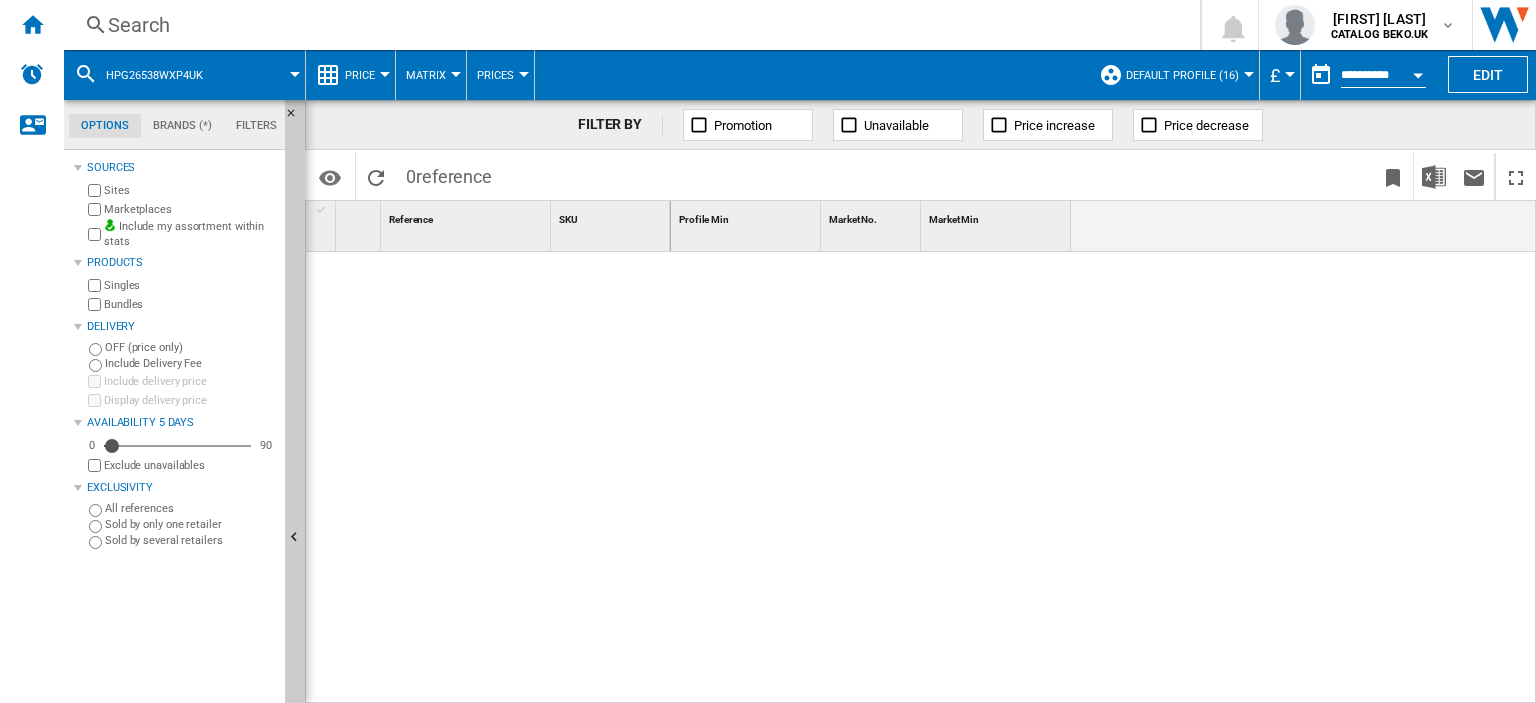 drag, startPoint x: 164, startPoint y: 24, endPoint x: 128, endPoint y: 26, distance: 36.05551 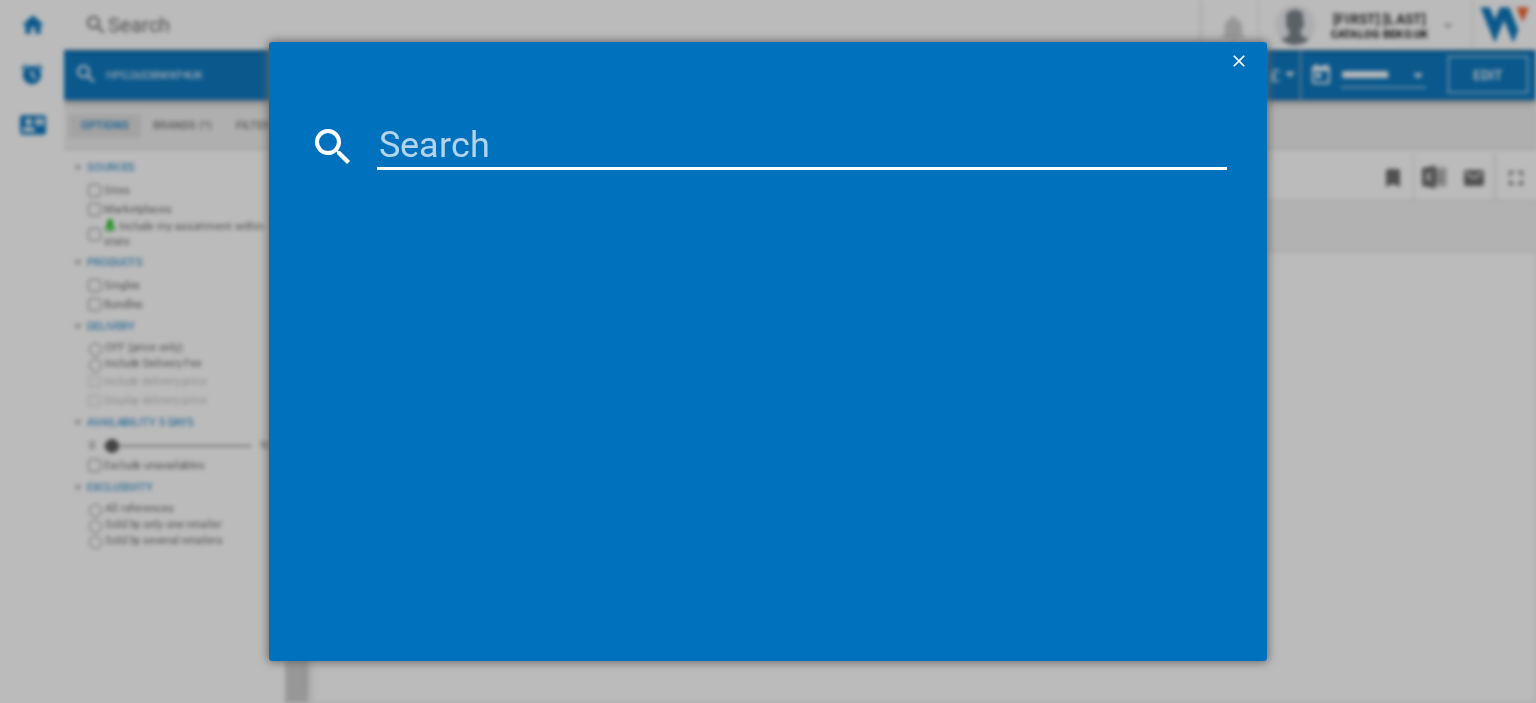 paste on "hpg26538wxp4uk" 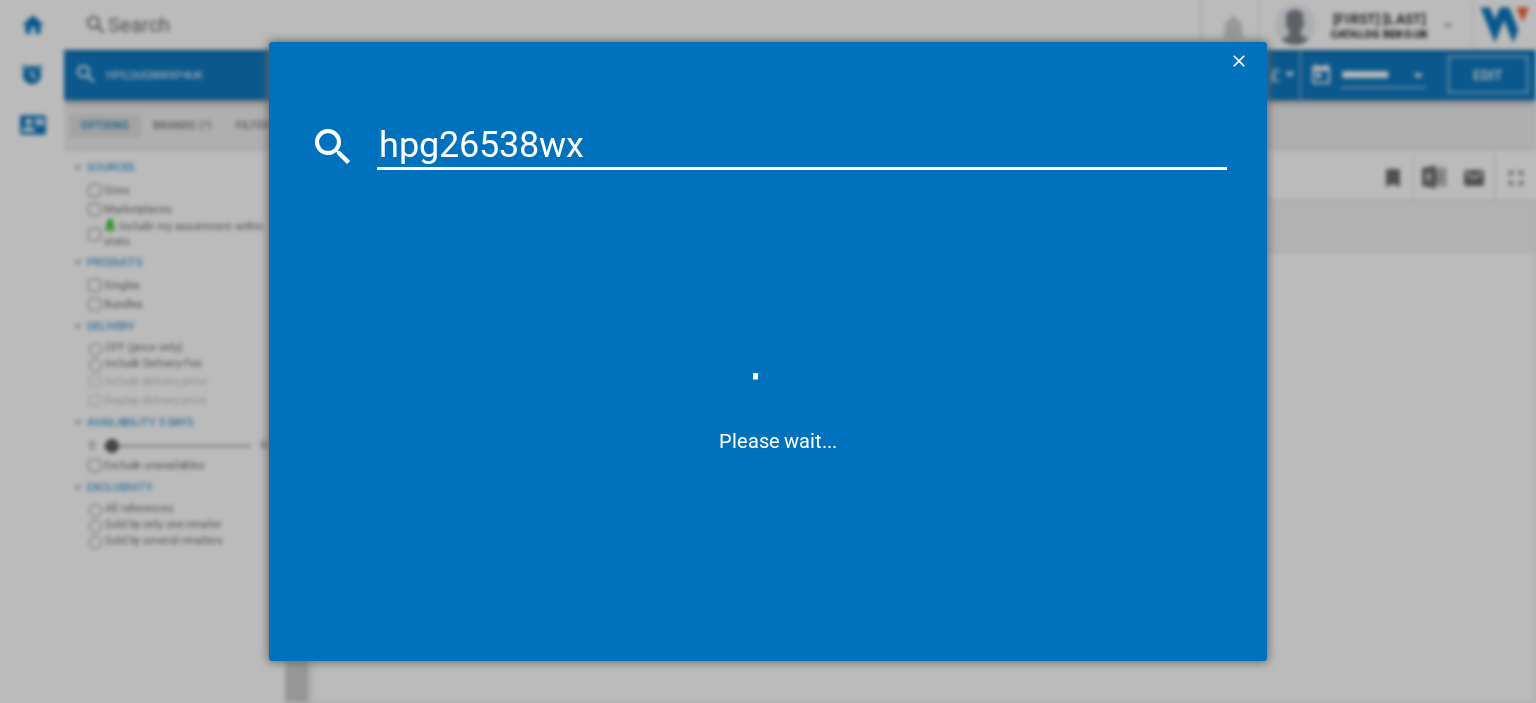 type on "hpg26538w" 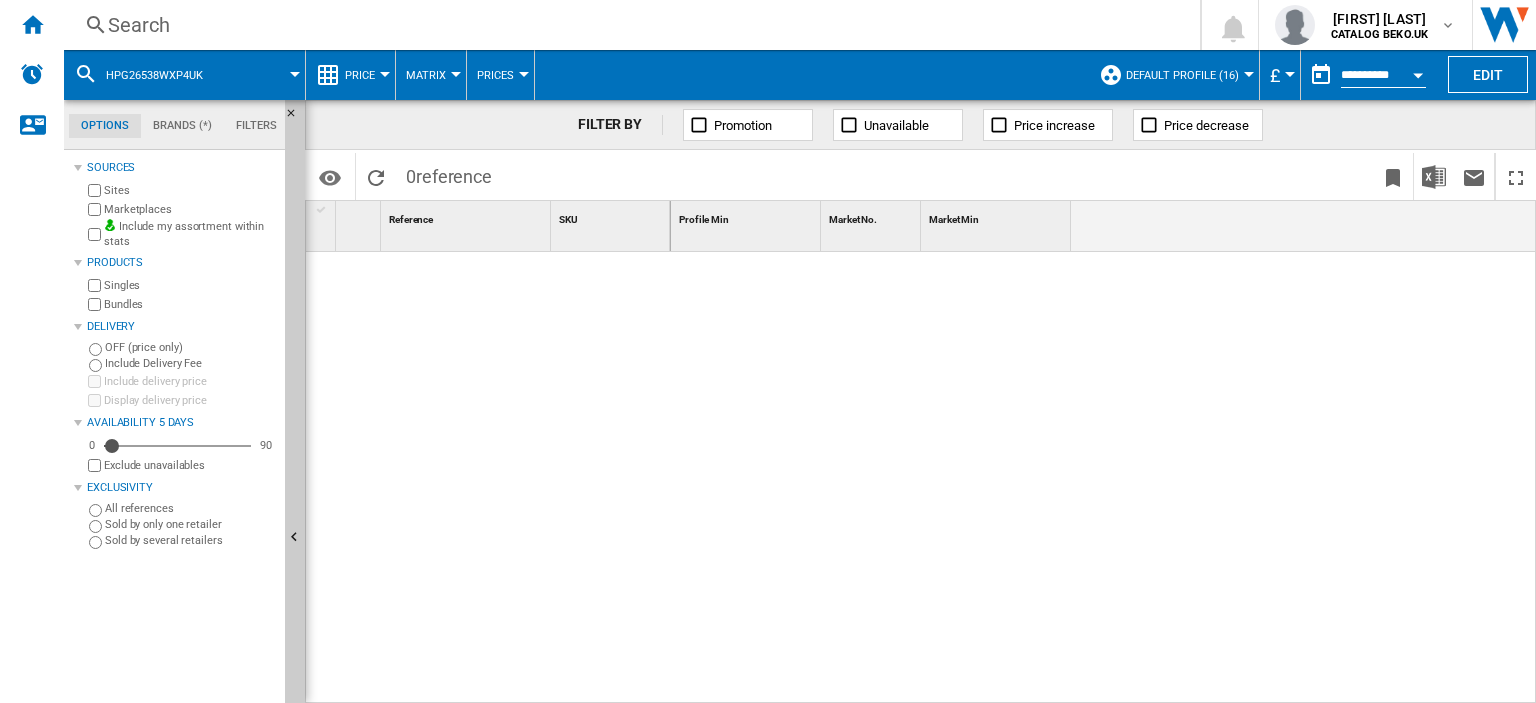 click on "Search" at bounding box center [628, 25] 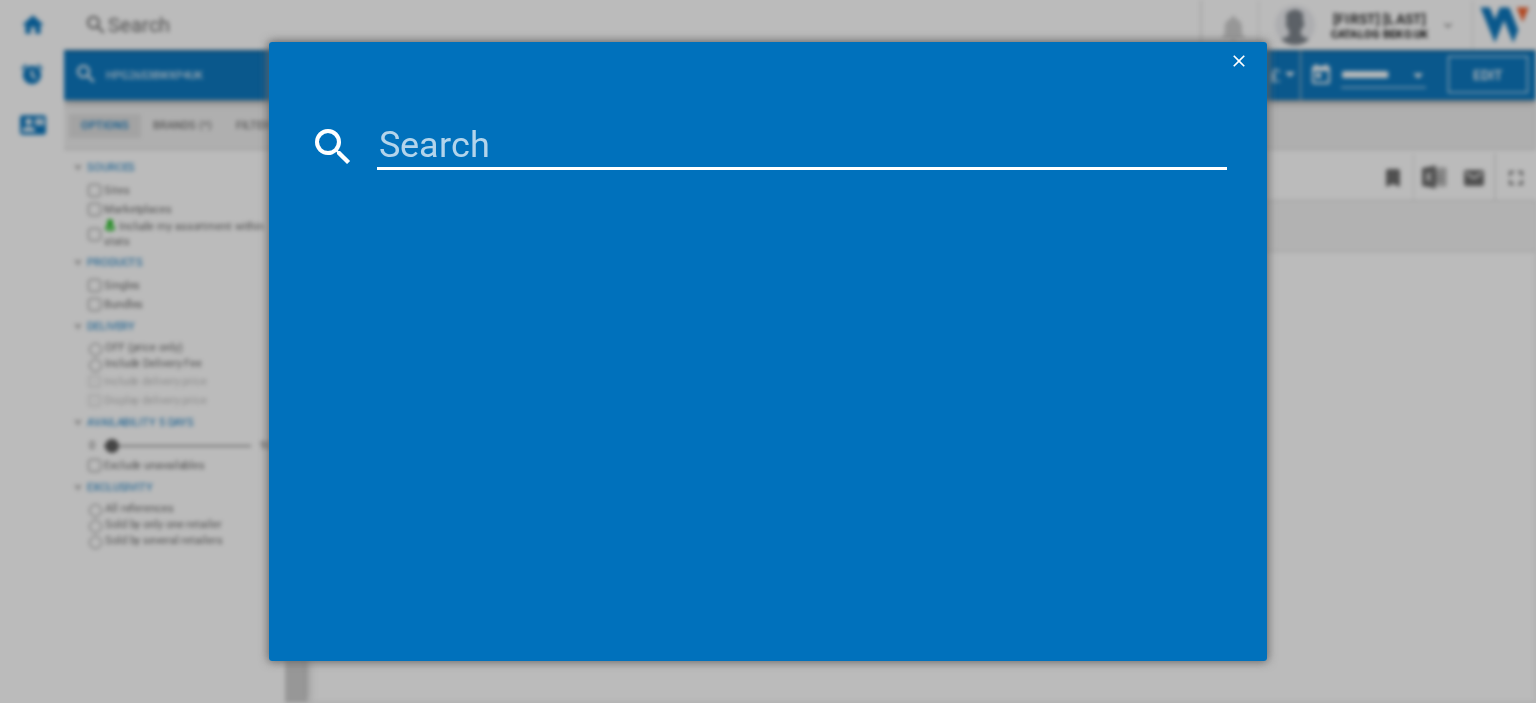 click at bounding box center (802, 146) 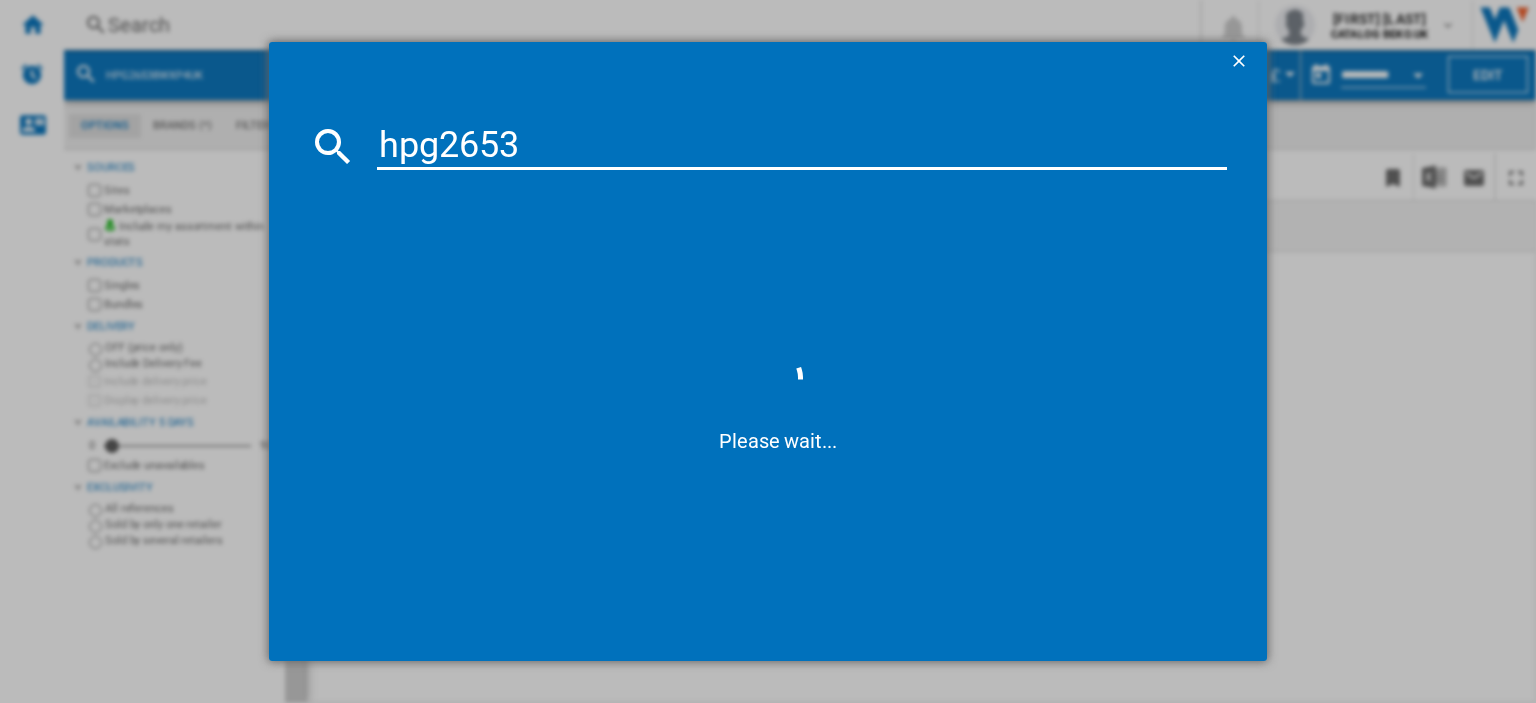type on "hpg26538" 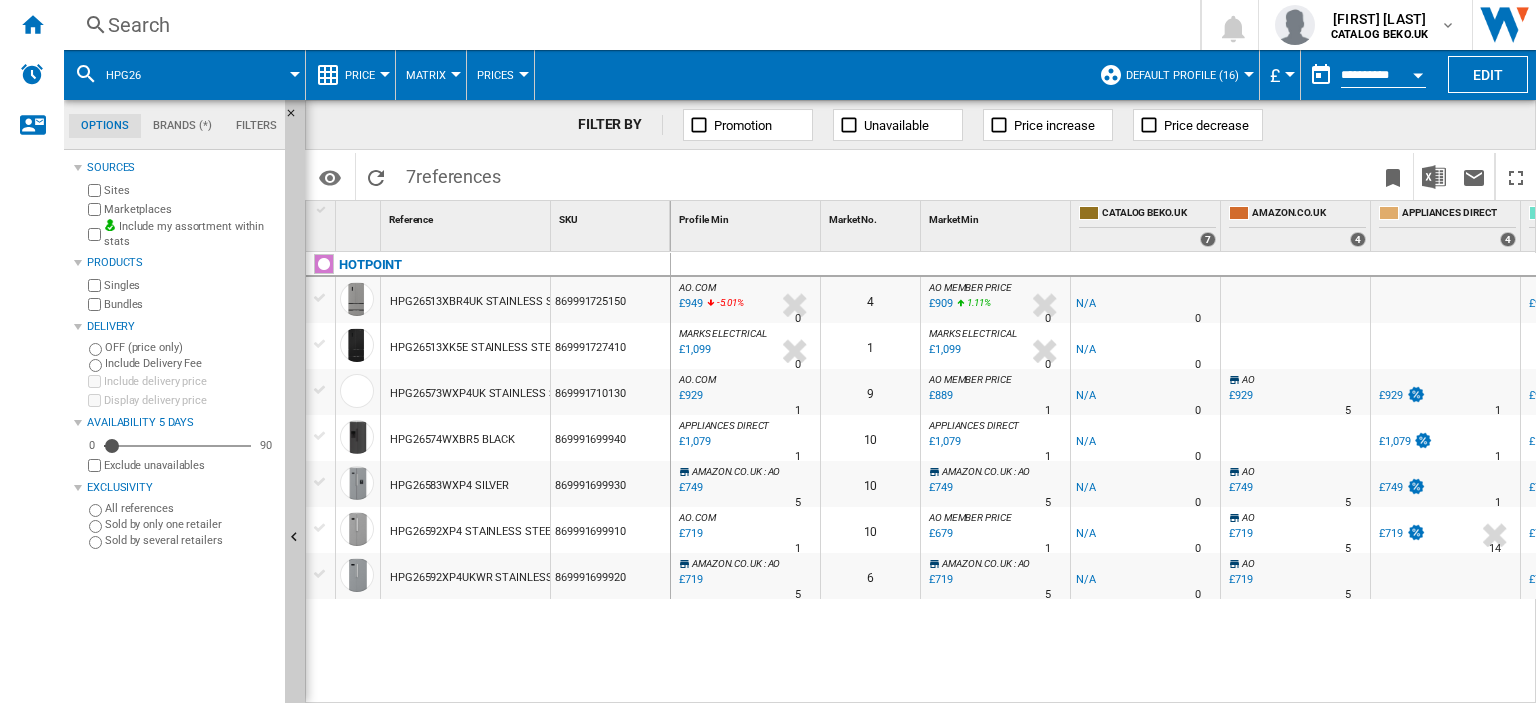 click on "hpg26" at bounding box center [123, 75] 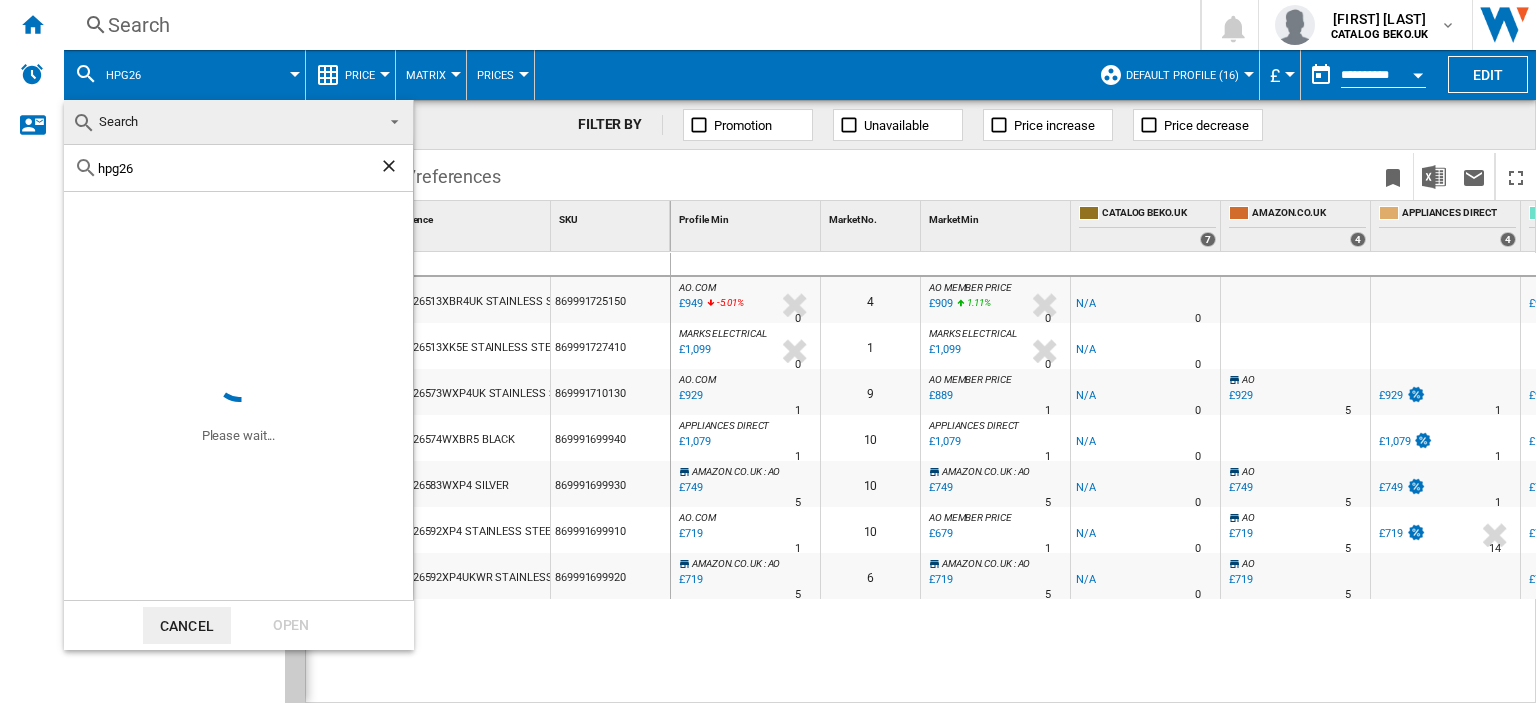 drag, startPoint x: 159, startPoint y: 169, endPoint x: 80, endPoint y: 171, distance: 79.025314 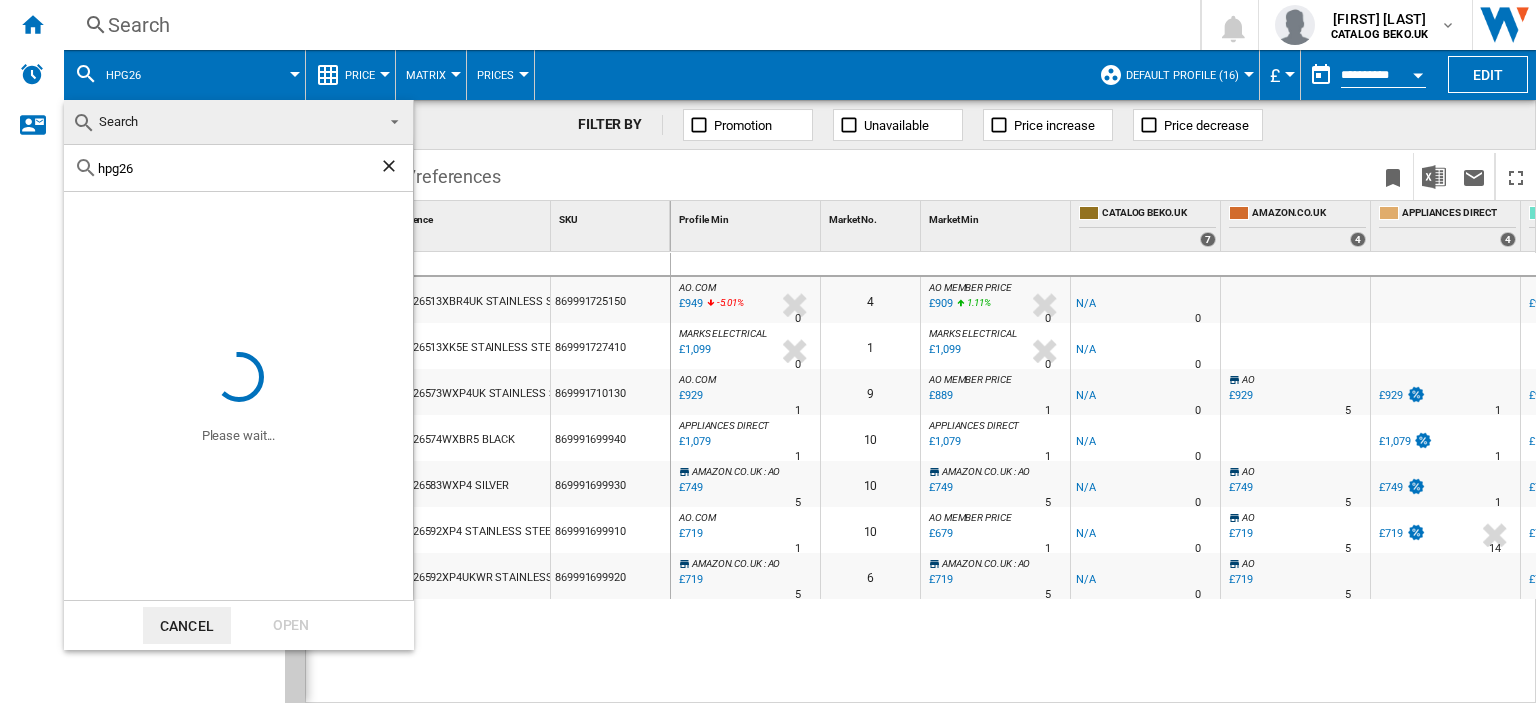click at bounding box center [768, 351] 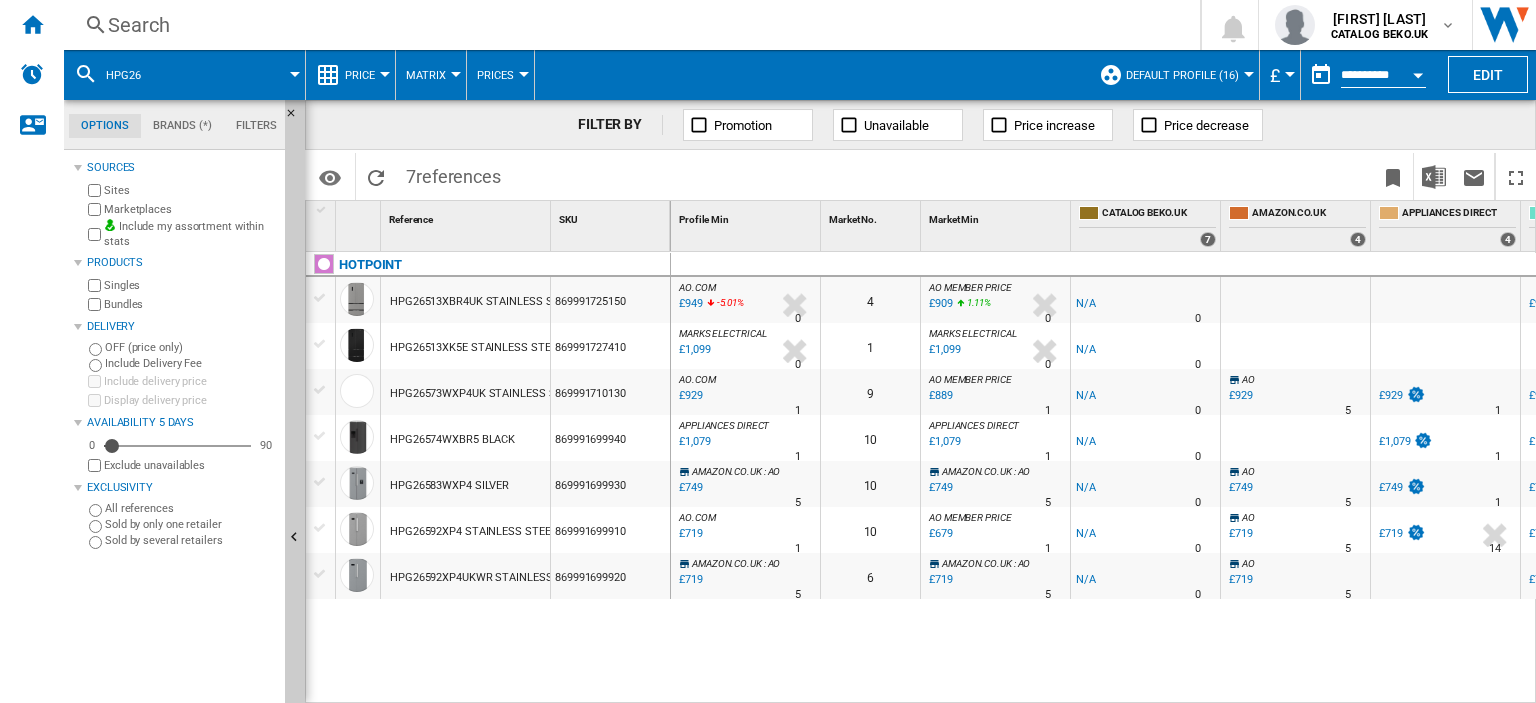 click on "Search" at bounding box center (628, 25) 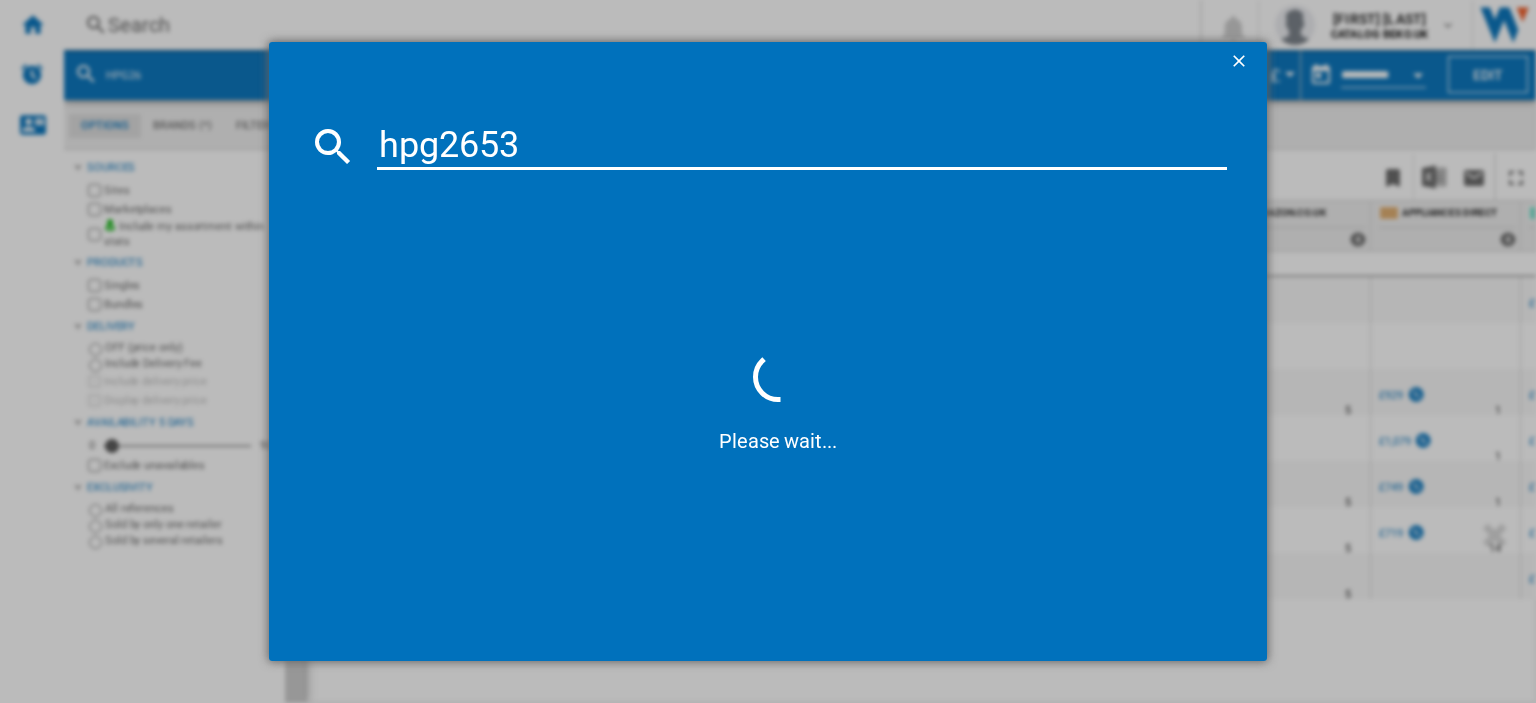 type on "hpg26538" 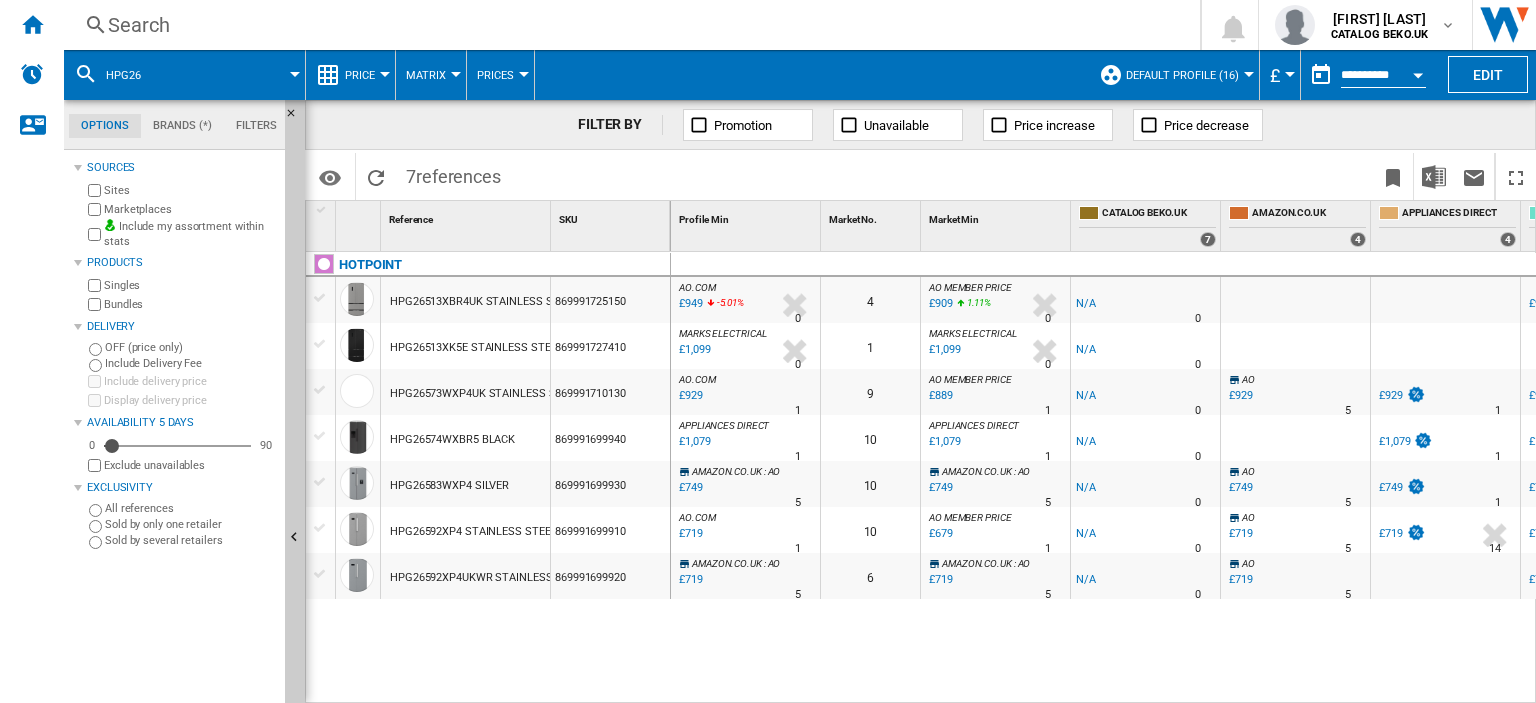 click on "Search" at bounding box center (628, 25) 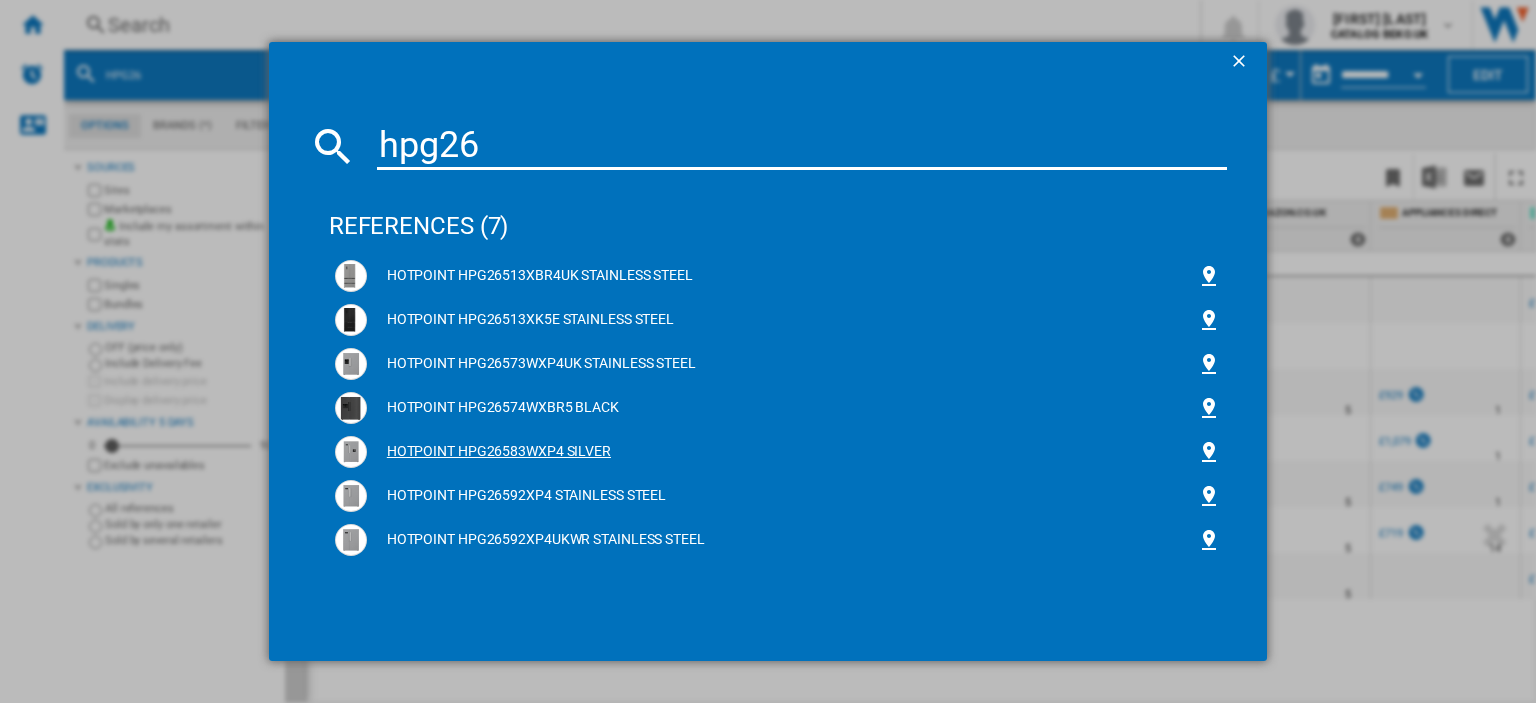 type on "hpg26" 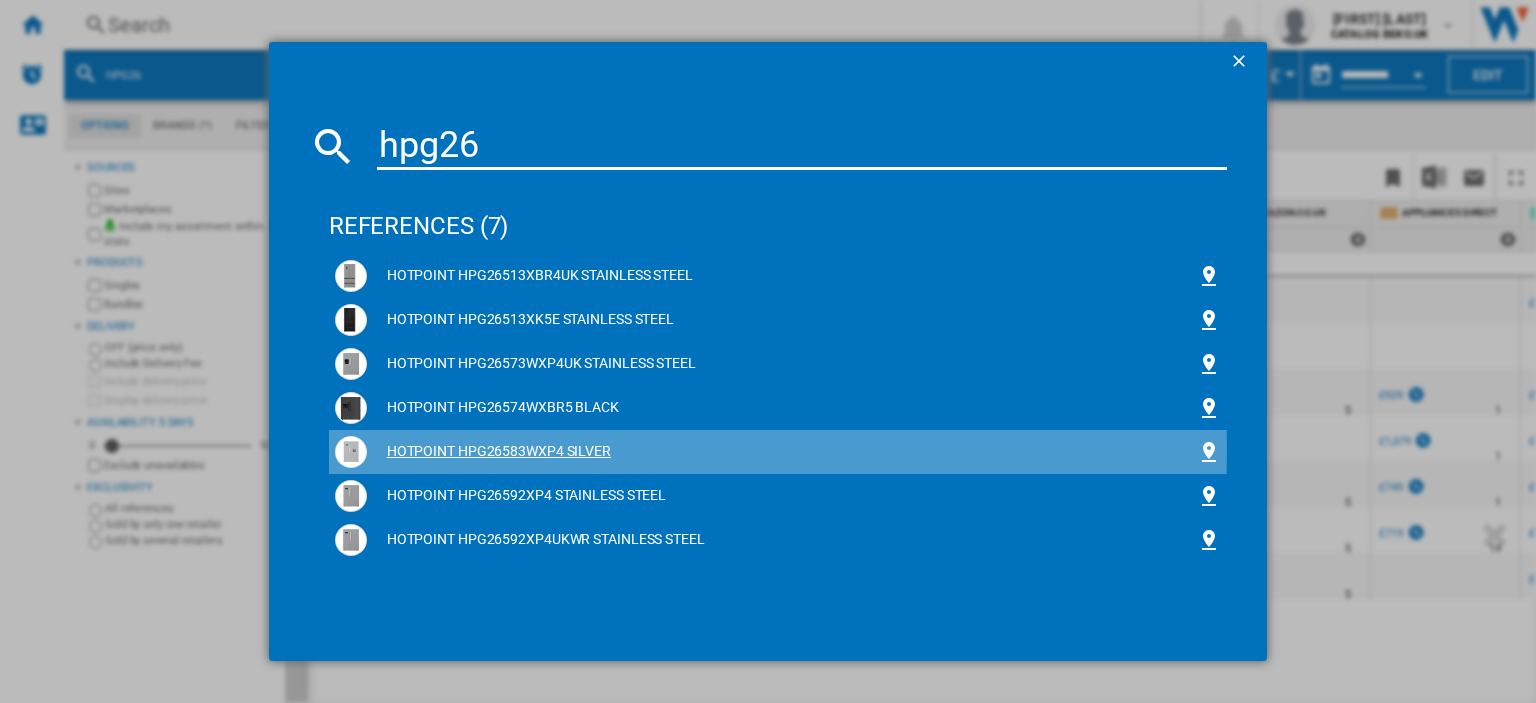 click on "HOTPOINT HPG26583WXP4 SILVER" at bounding box center [782, 452] 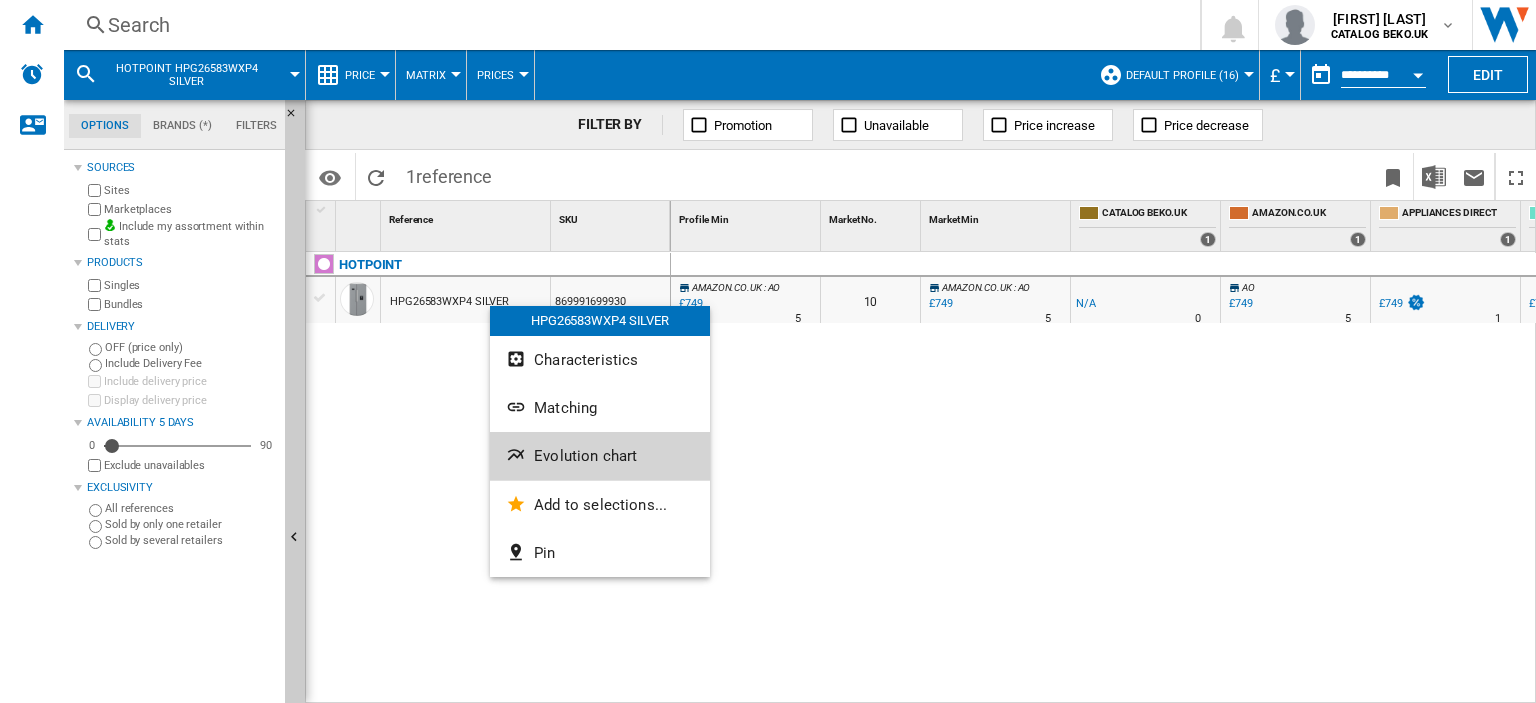 click on "Evolution chart" at bounding box center (585, 456) 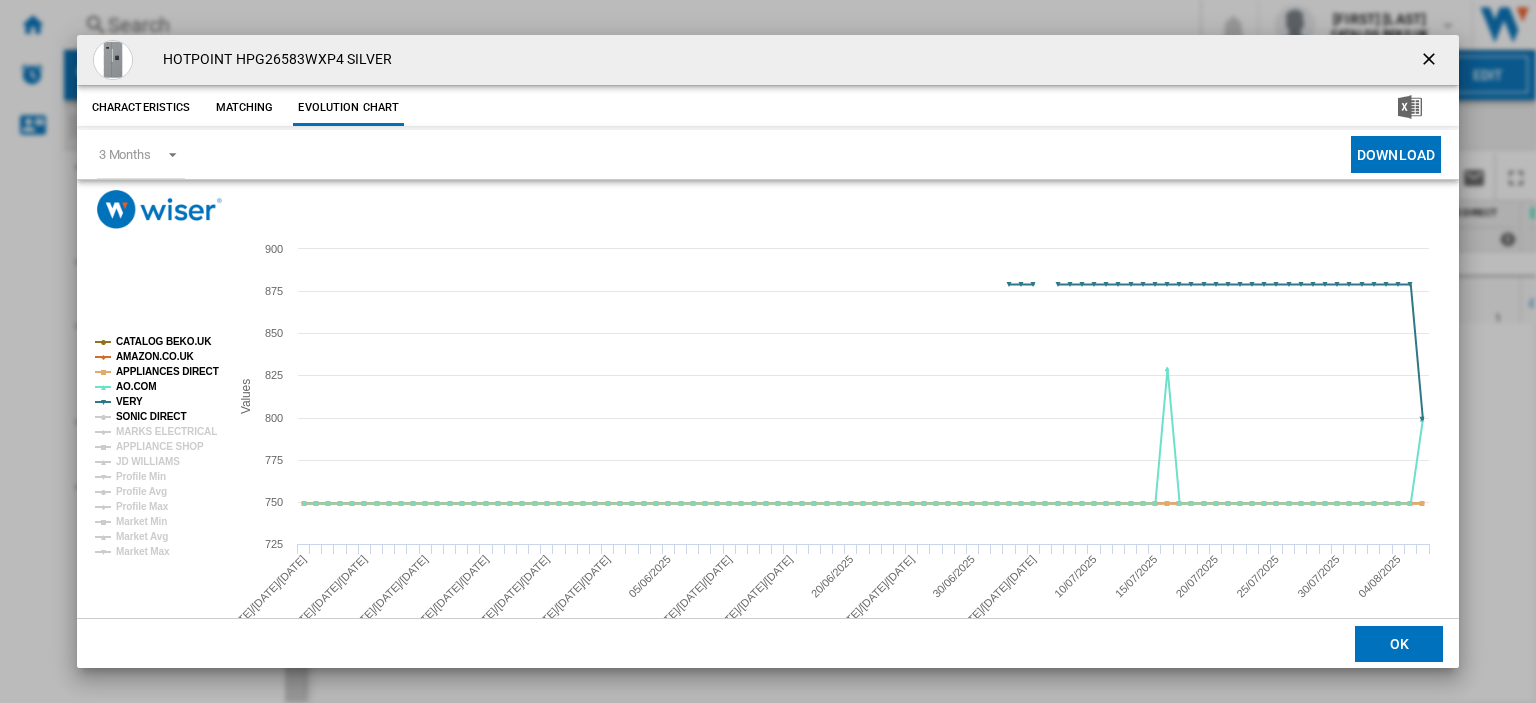 click on "SONIC DIRECT" 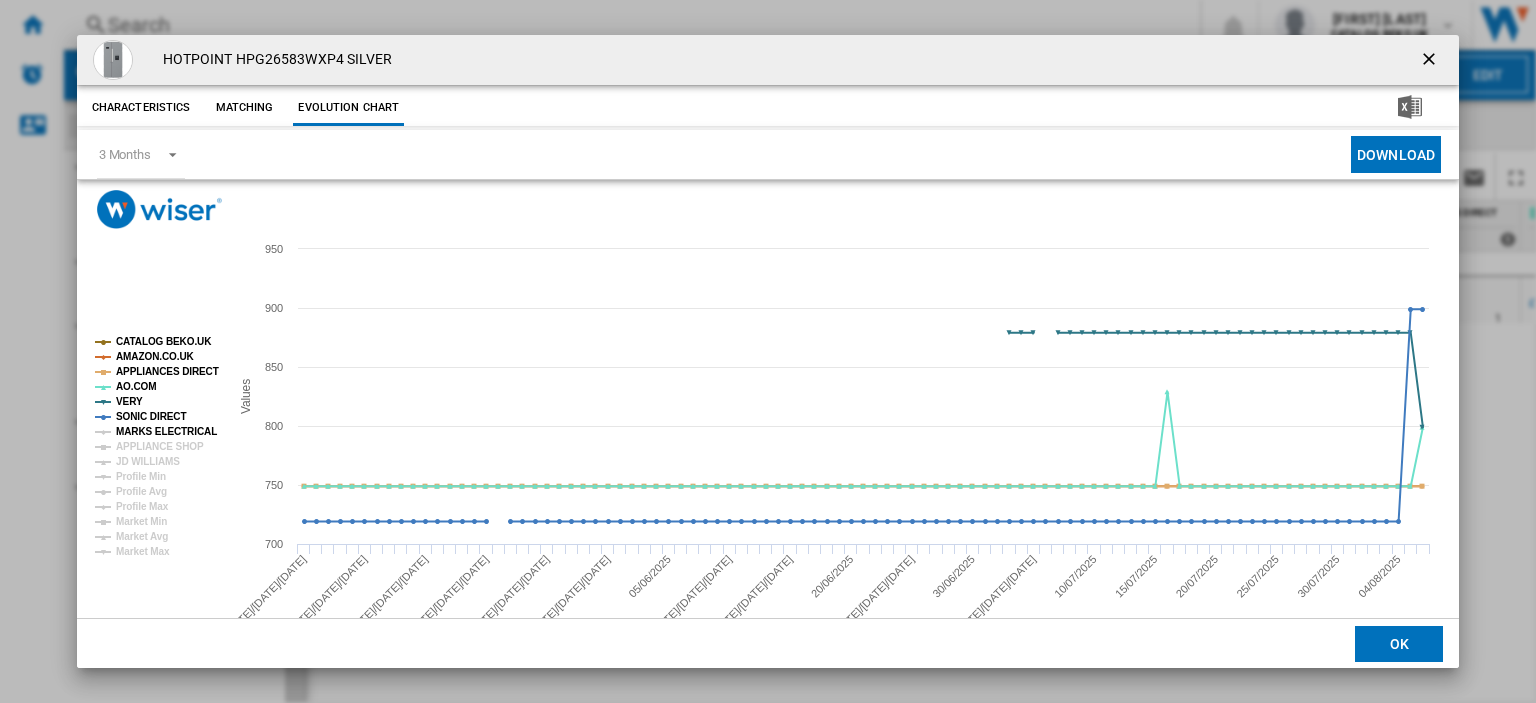 click on "MARKS ELECTRICAL" 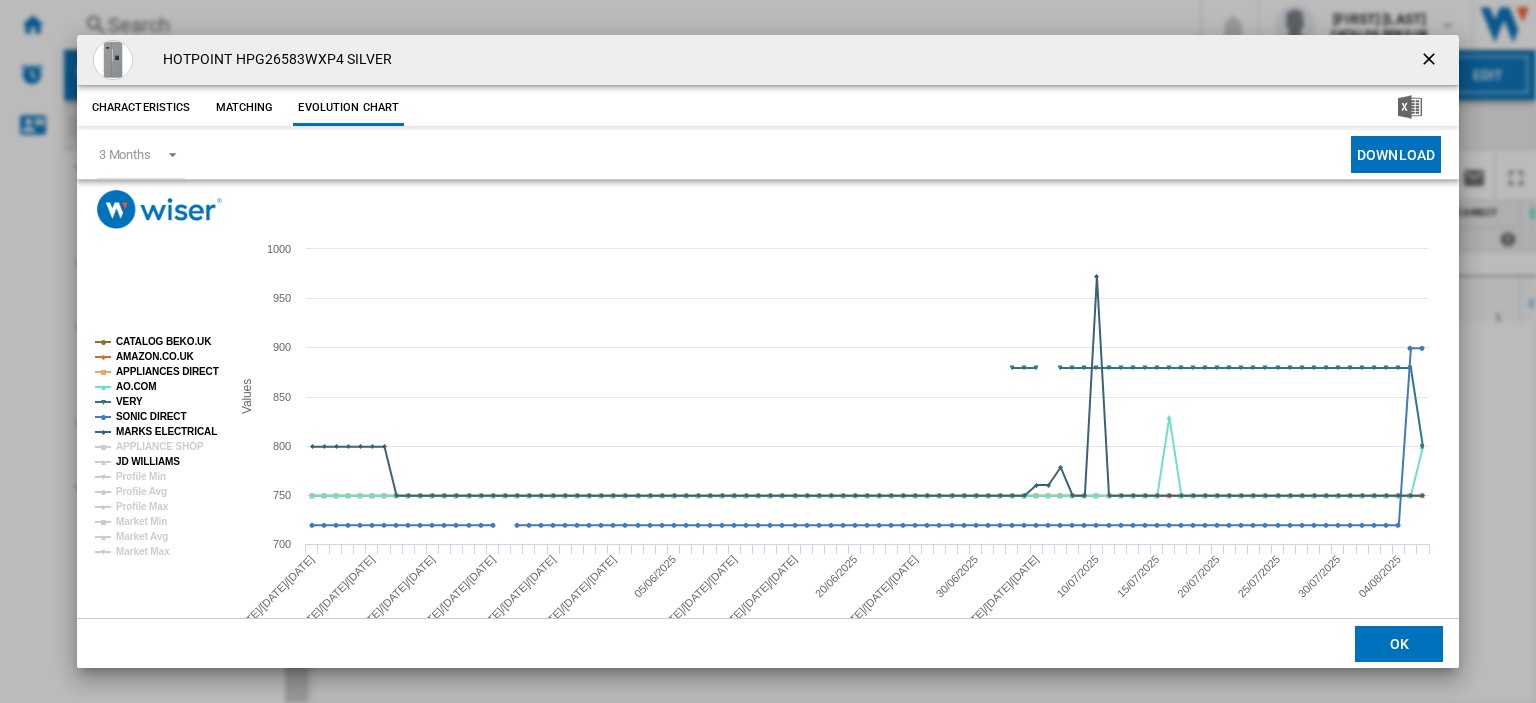 click on "JD WILLIAMS" 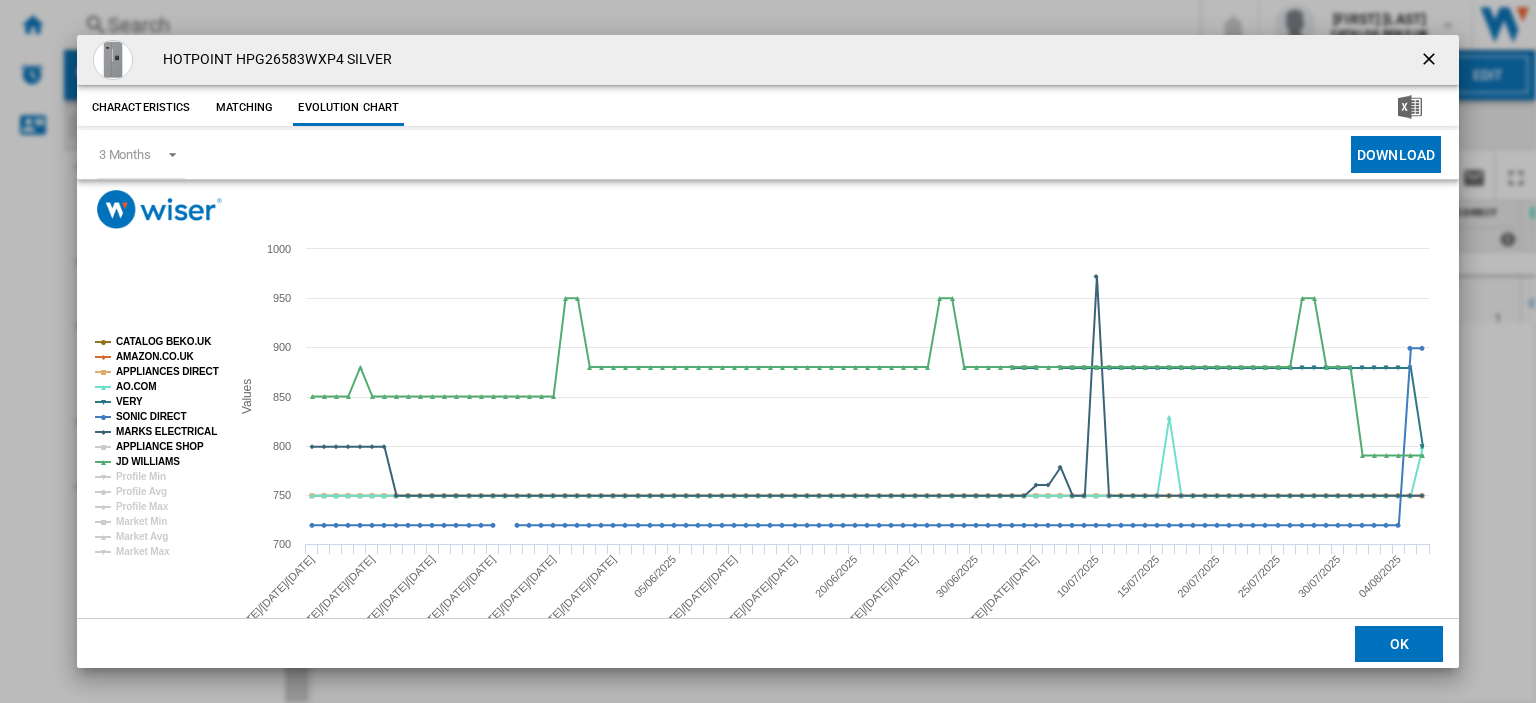 click on "APPLIANCE SHOP" 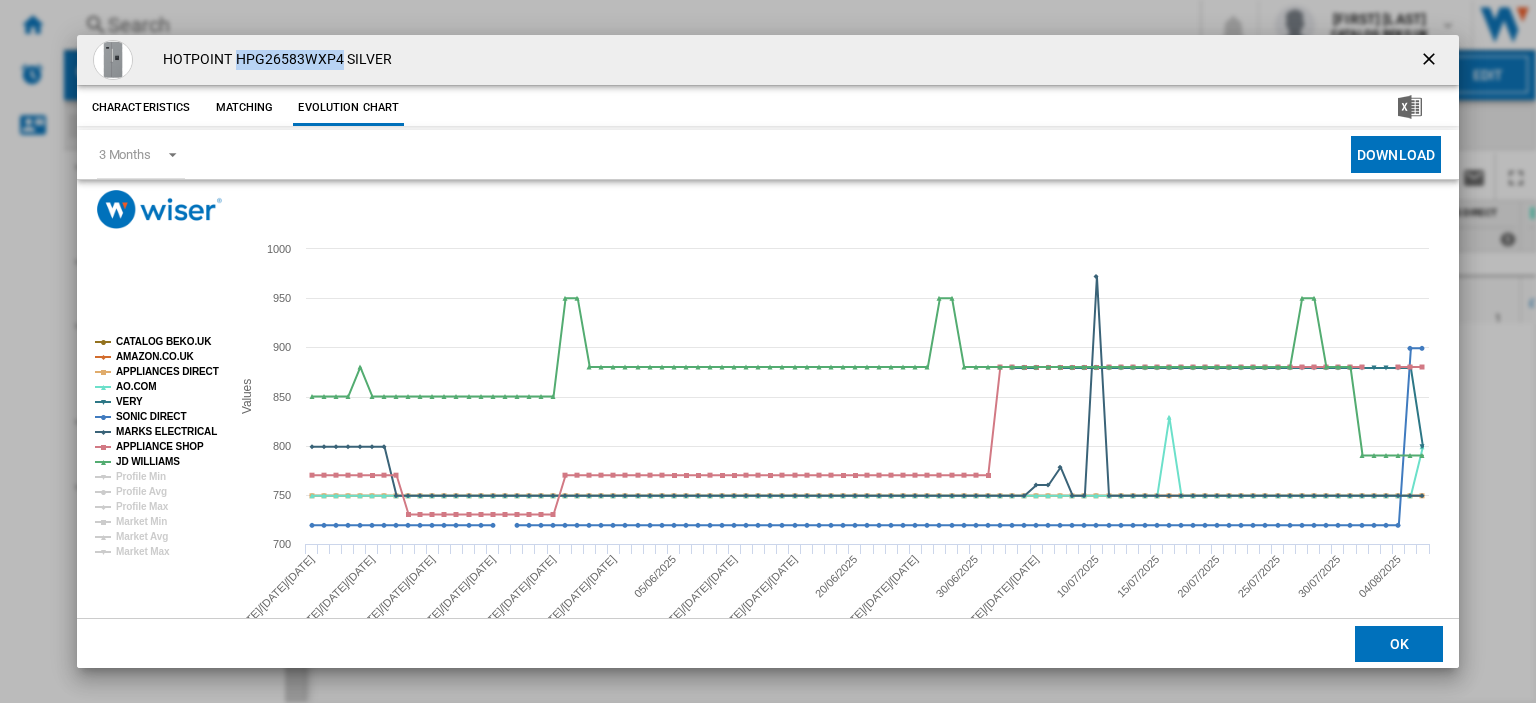 drag, startPoint x: 236, startPoint y: 57, endPoint x: 343, endPoint y: 57, distance: 107 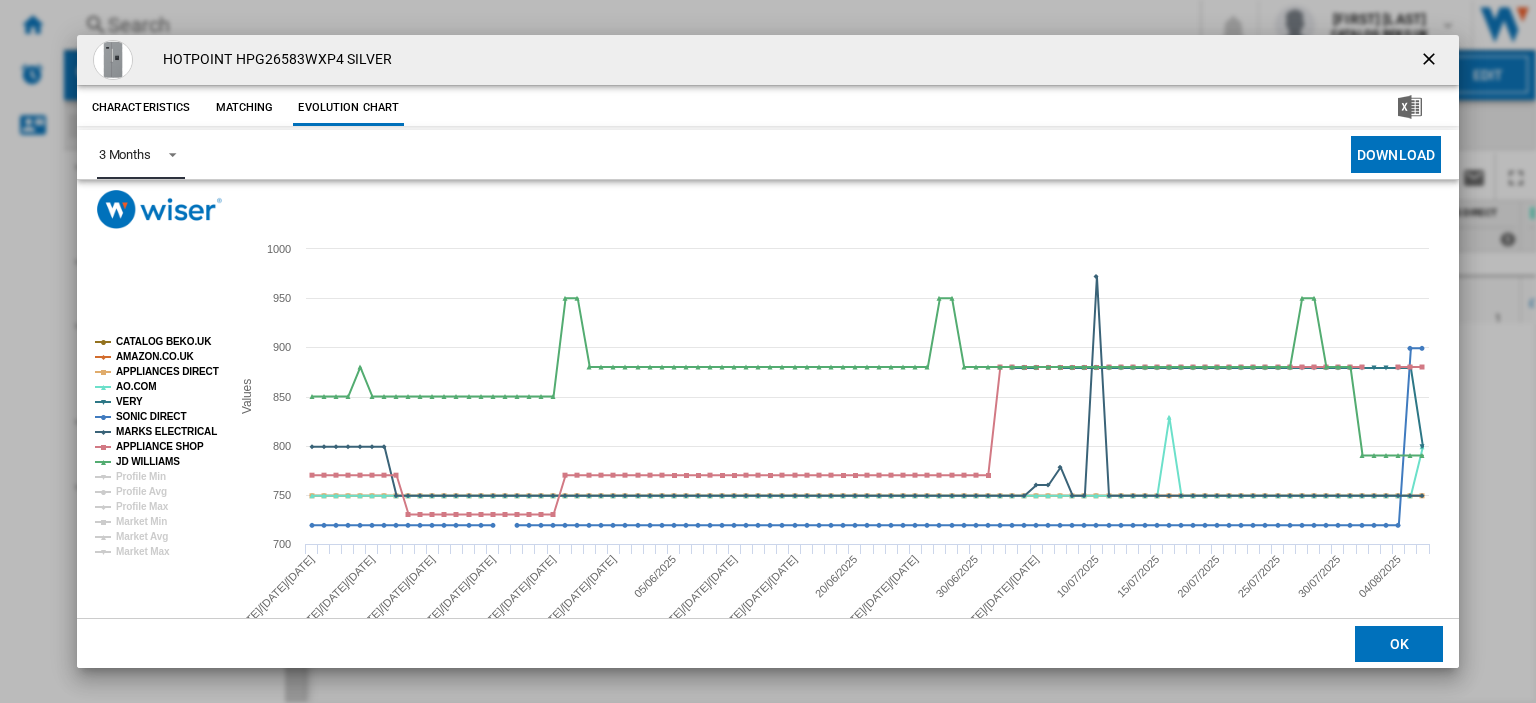click on "3 Months" at bounding box center (125, 154) 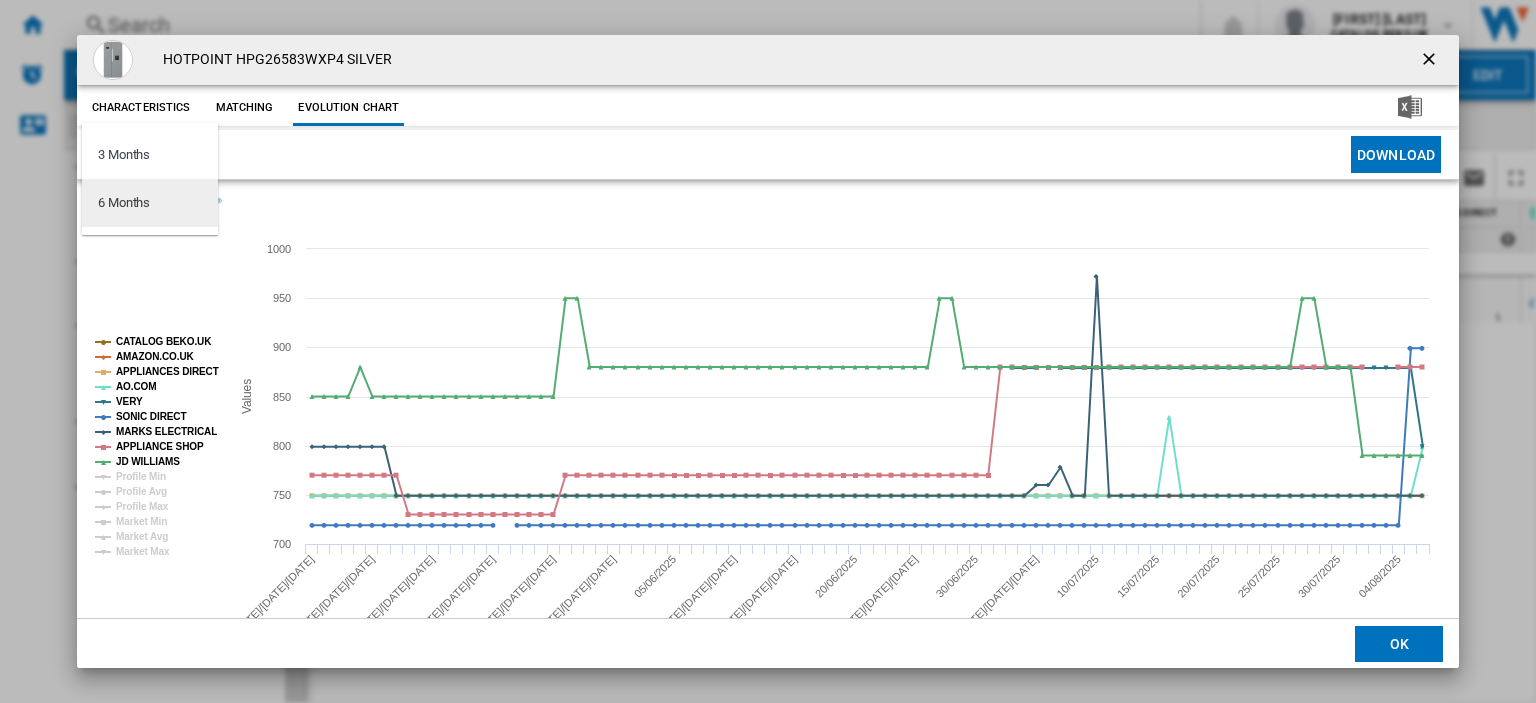 click on "6 Months" at bounding box center (124, 203) 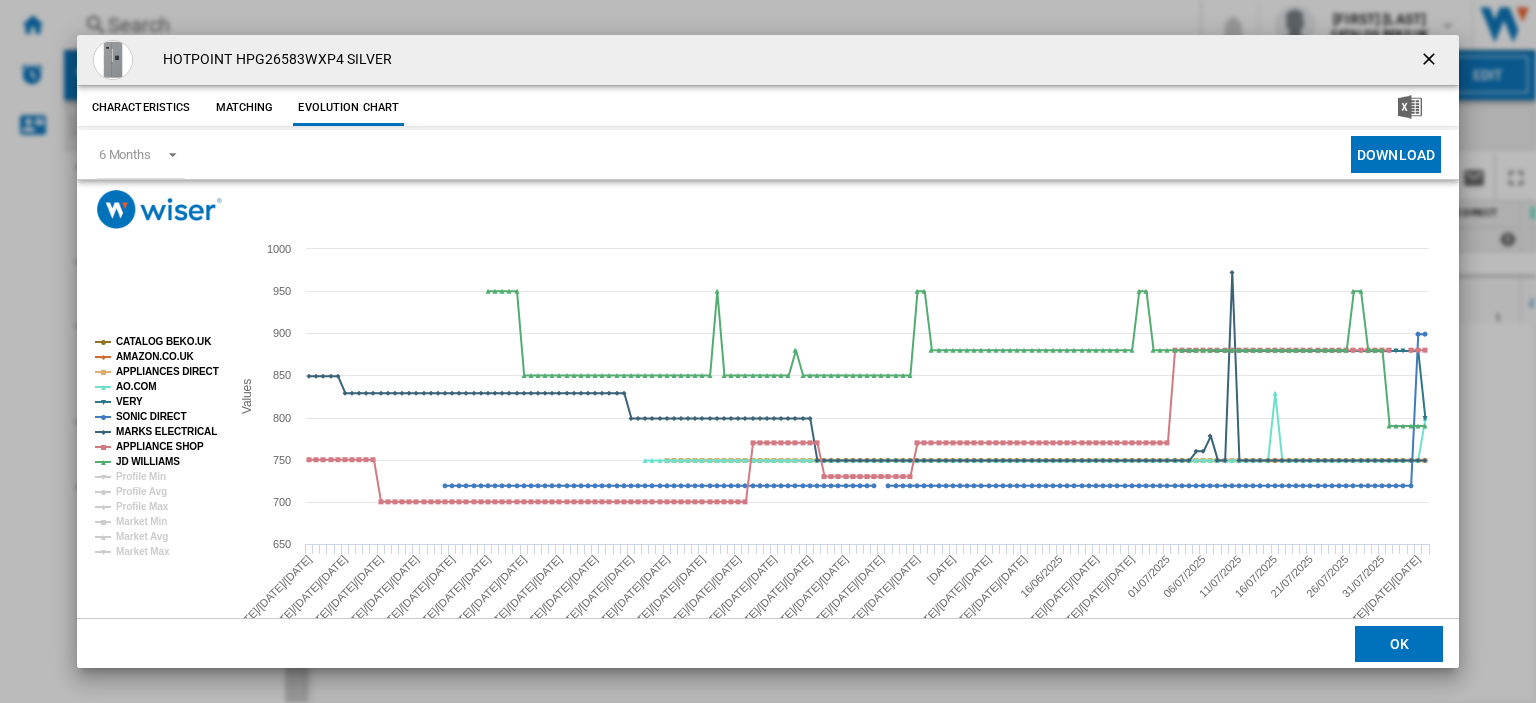 click at bounding box center [1431, 61] 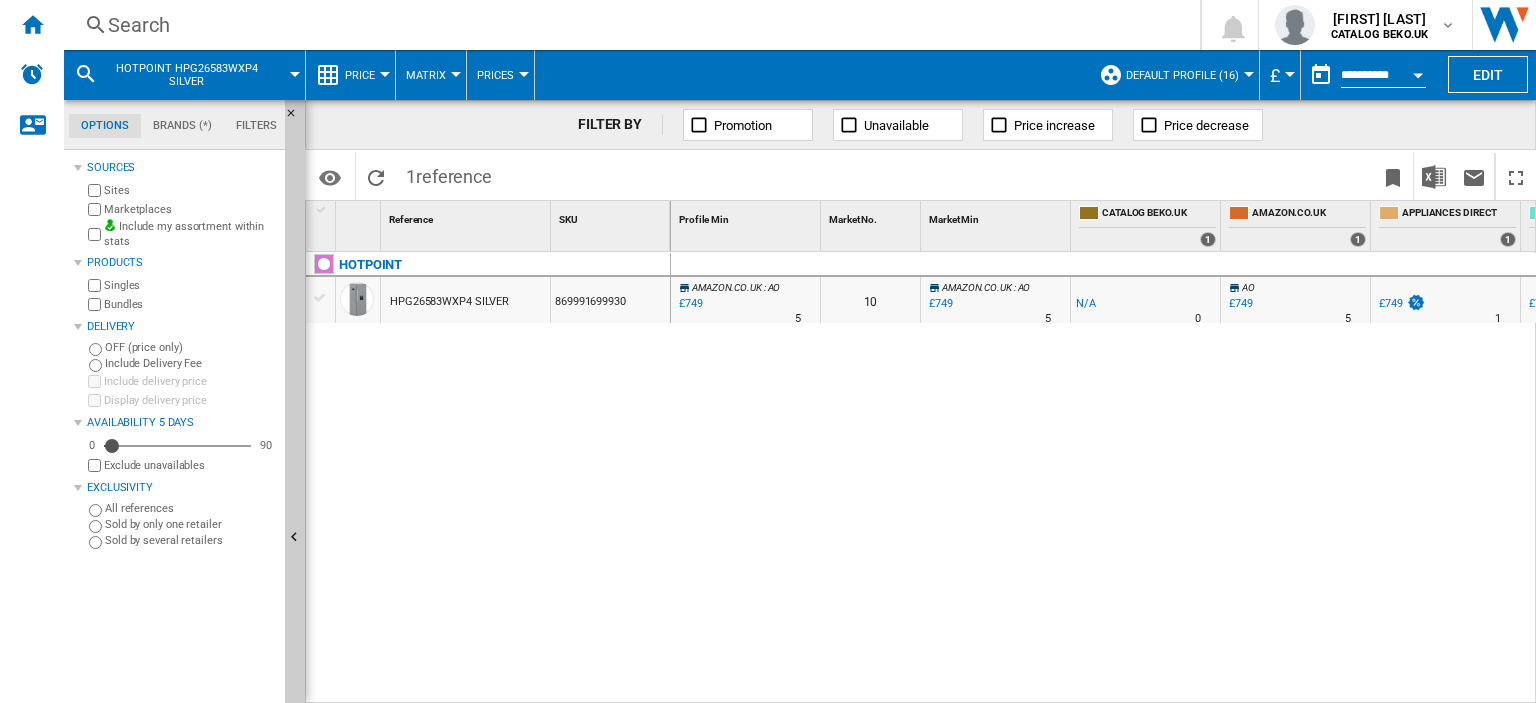 click on "Search" at bounding box center (628, 25) 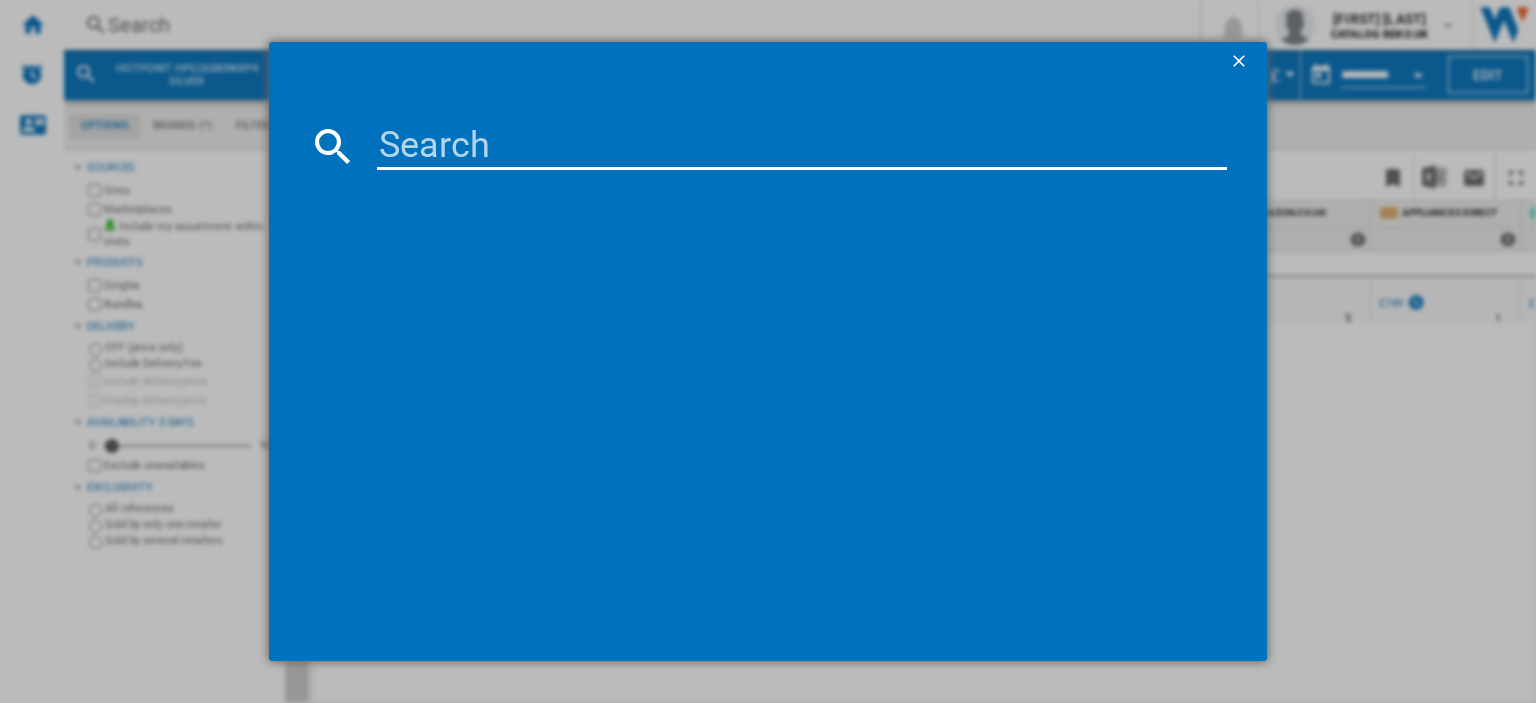 type on "HPG26583WXP4" 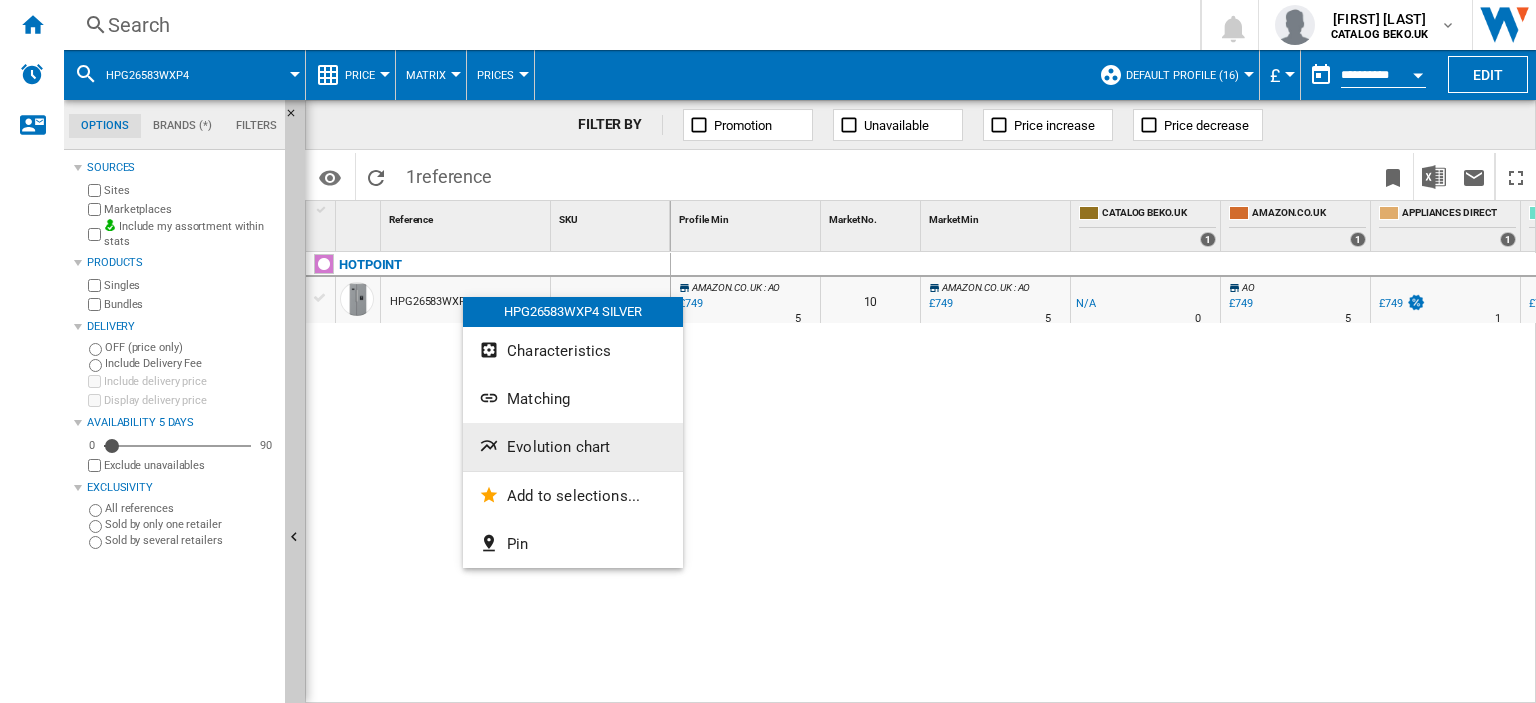 click on "Evolution chart" at bounding box center (558, 447) 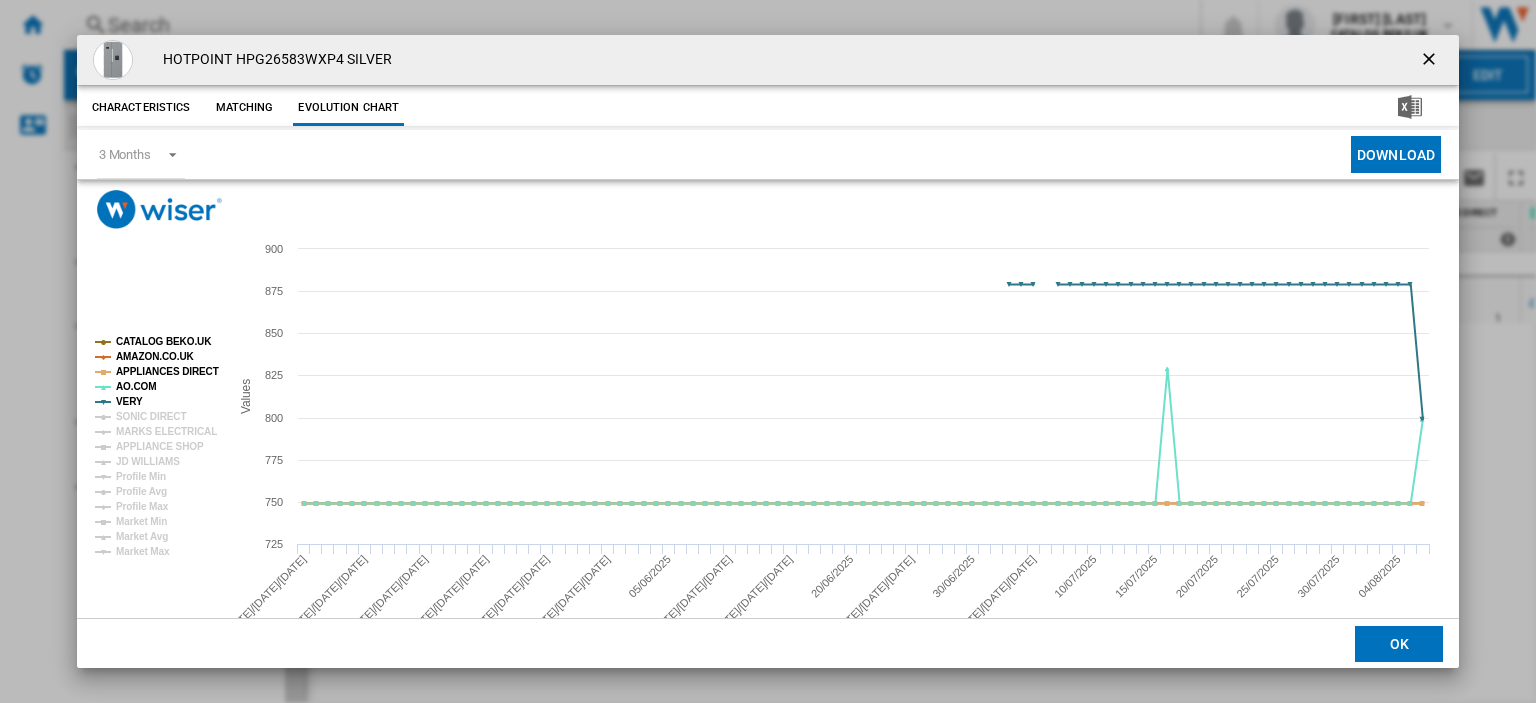click at bounding box center [1431, 61] 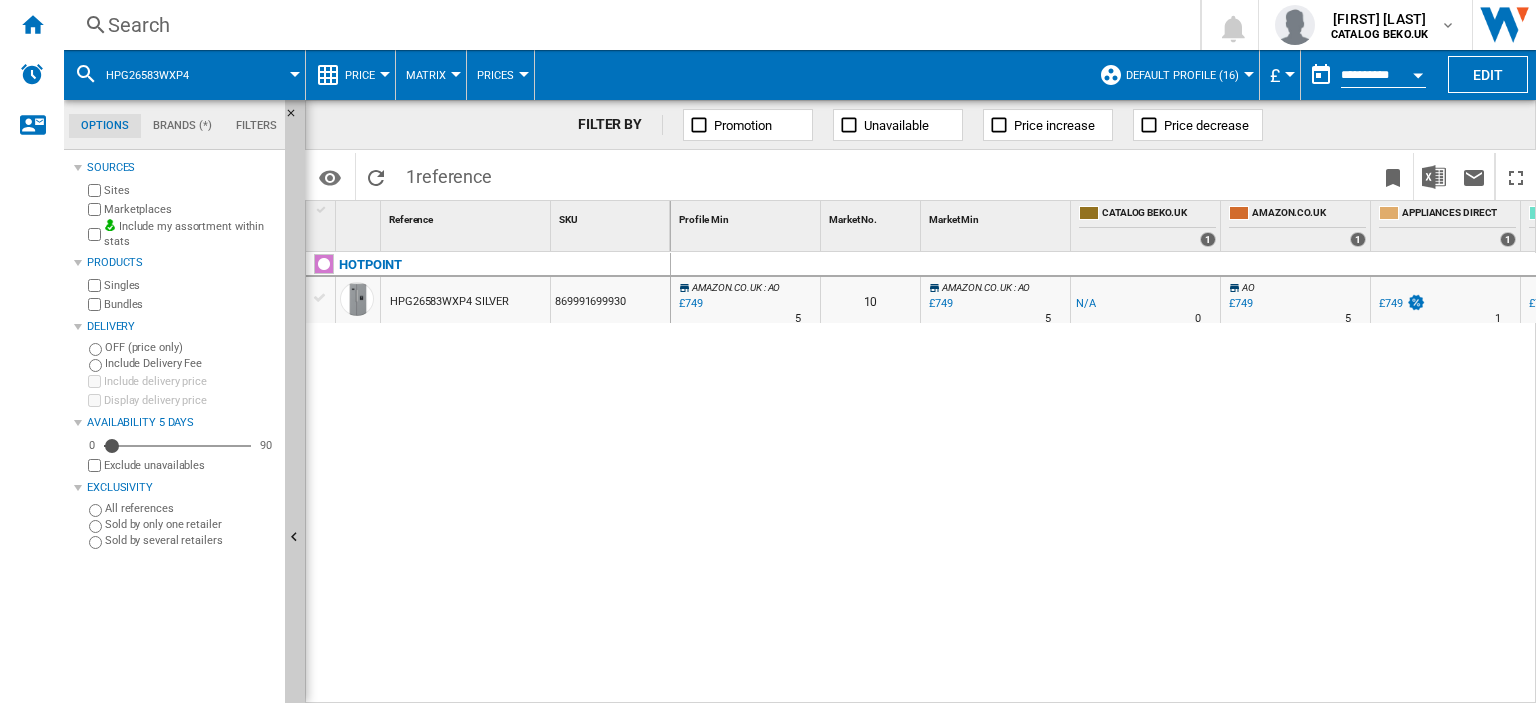 click on "Search" at bounding box center [628, 25] 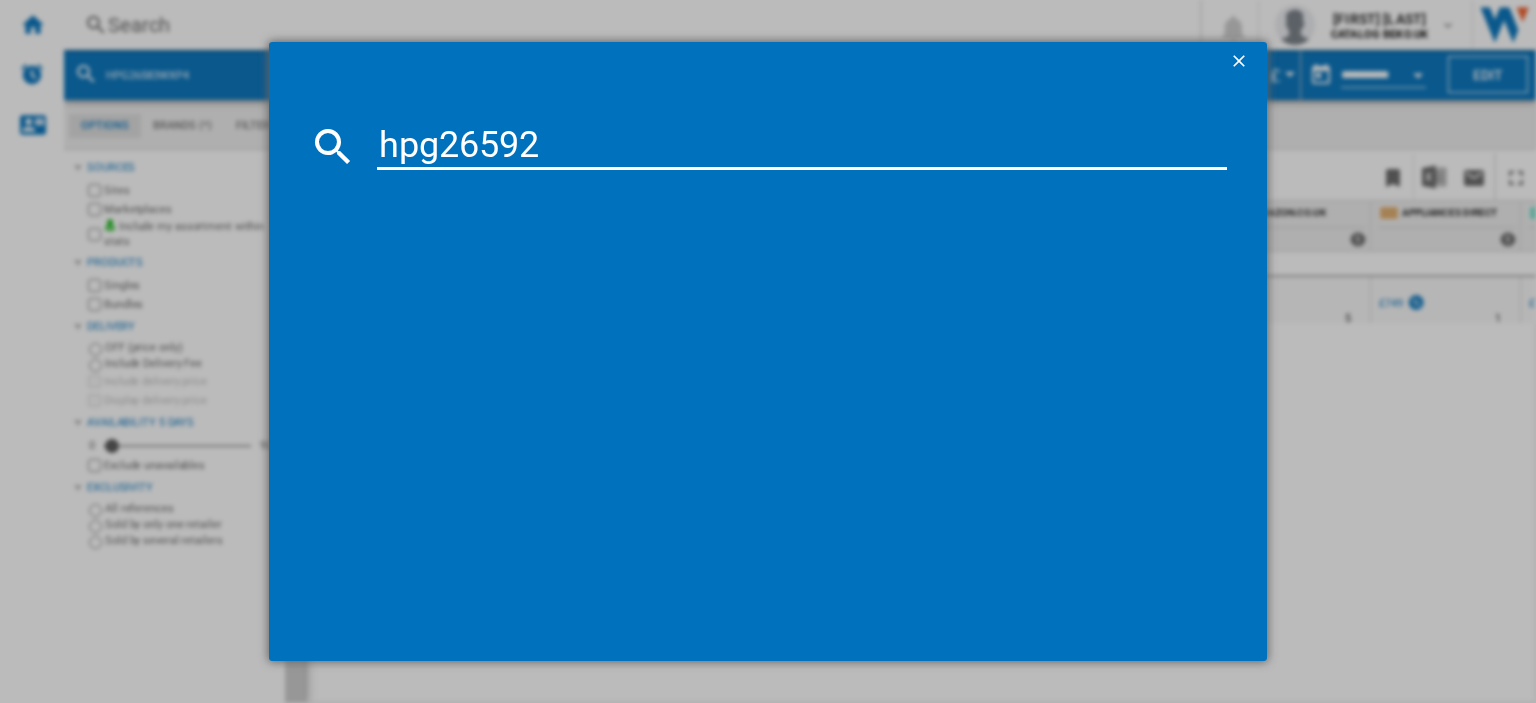 type on "hpg26592" 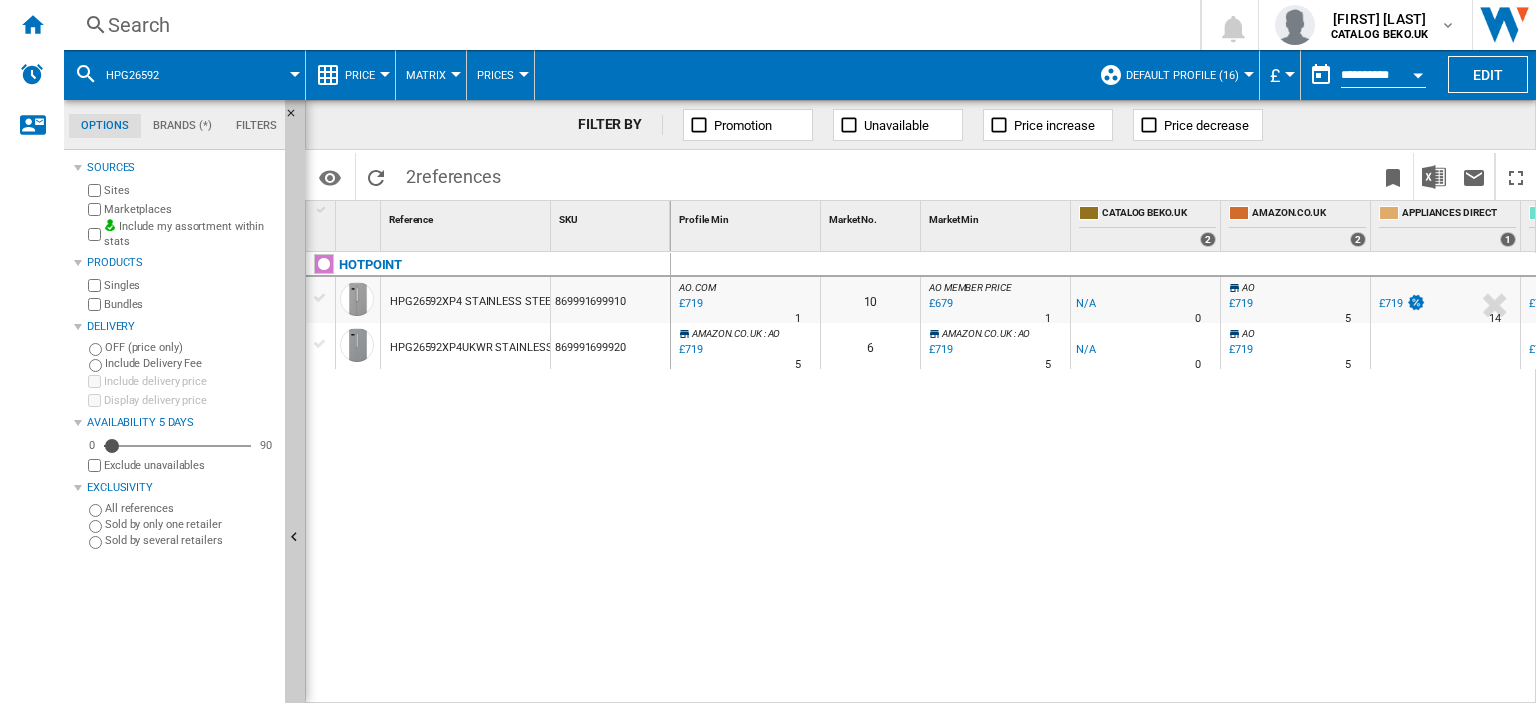 click on "Search" at bounding box center [628, 25] 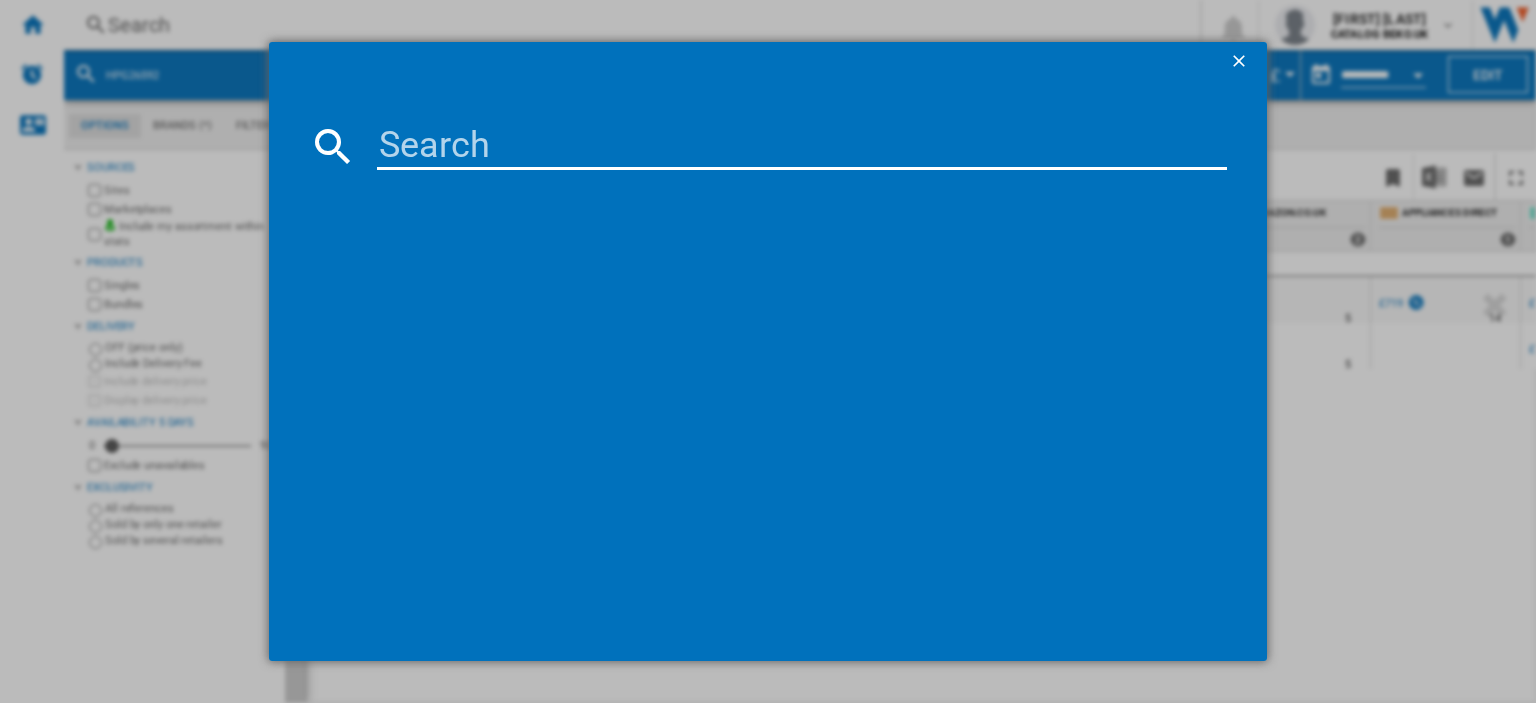 type on "HPG 26592 XP4UK" 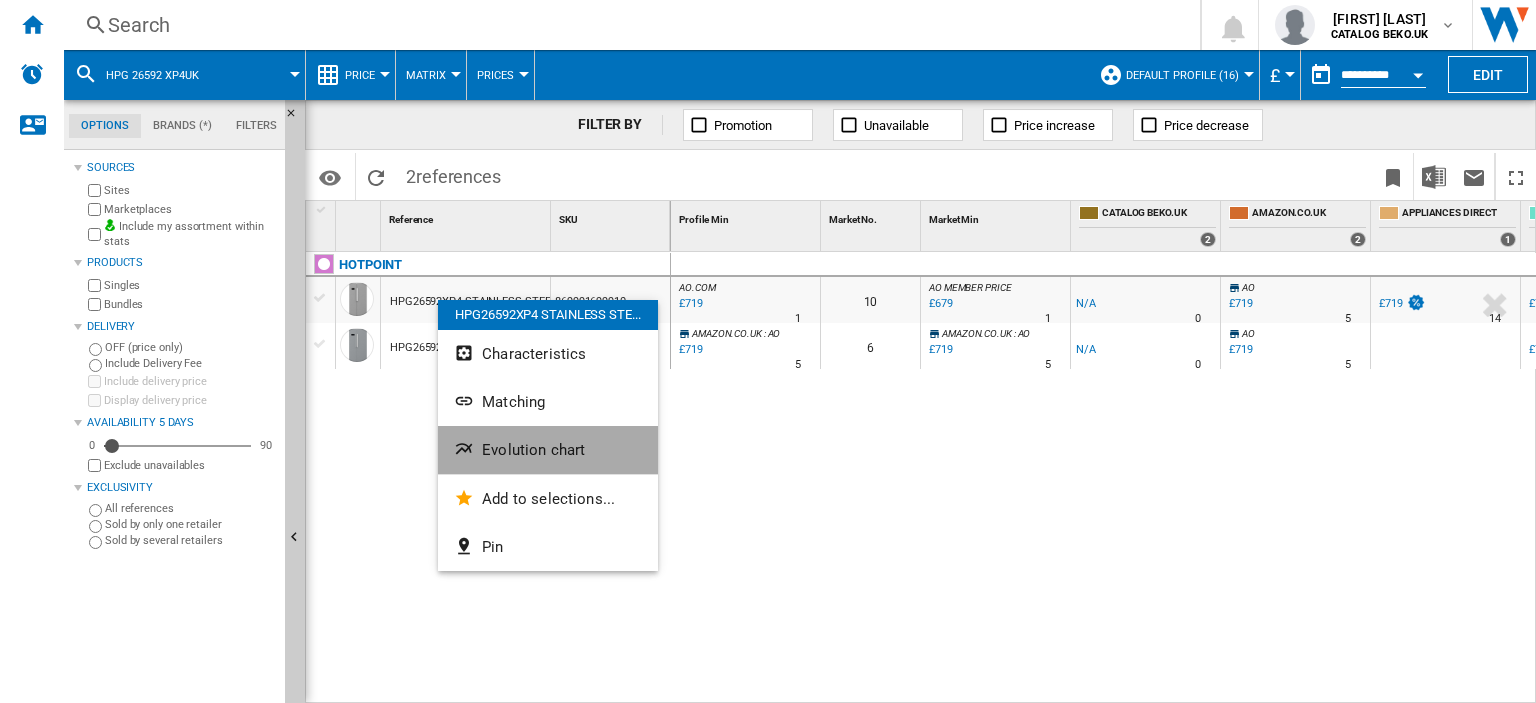 click on "Evolution chart" at bounding box center [533, 450] 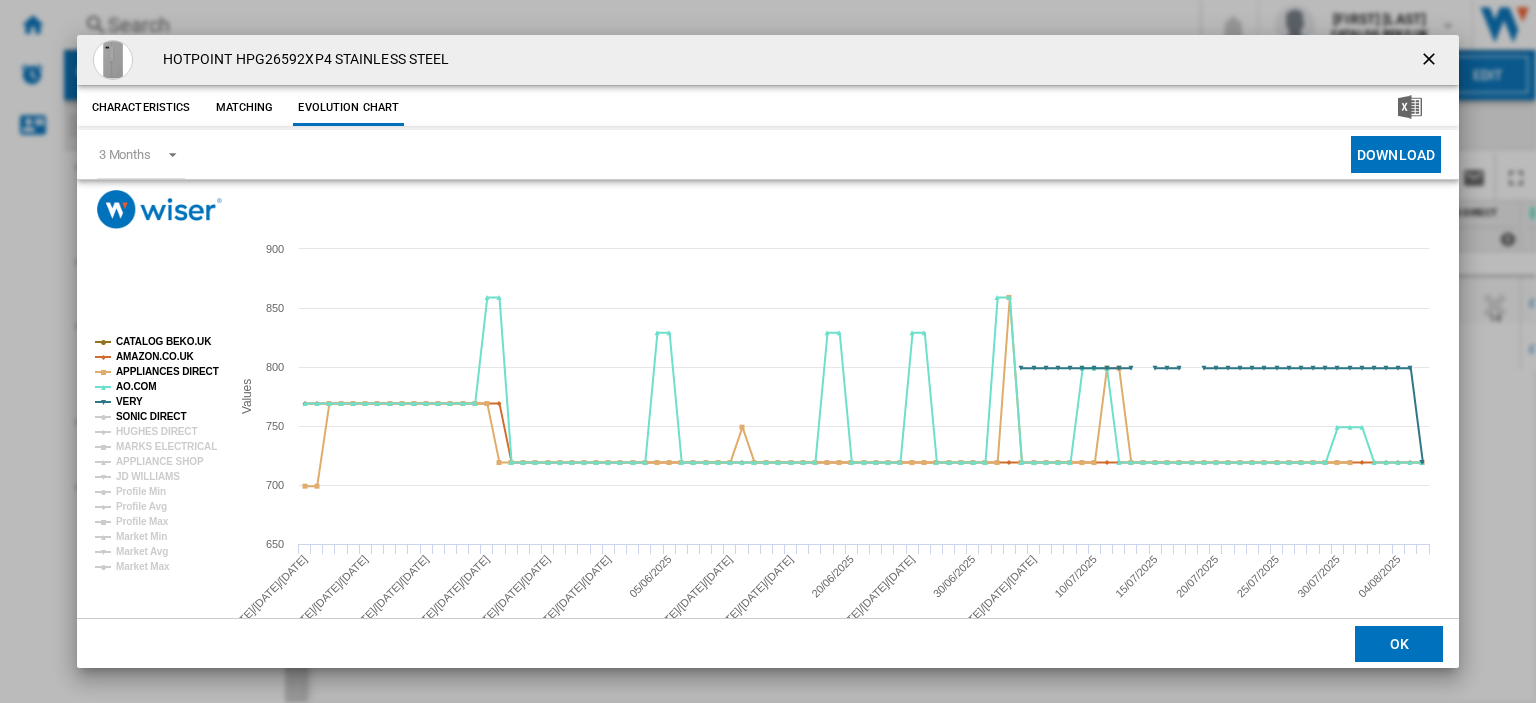 click on "SONIC DIRECT" 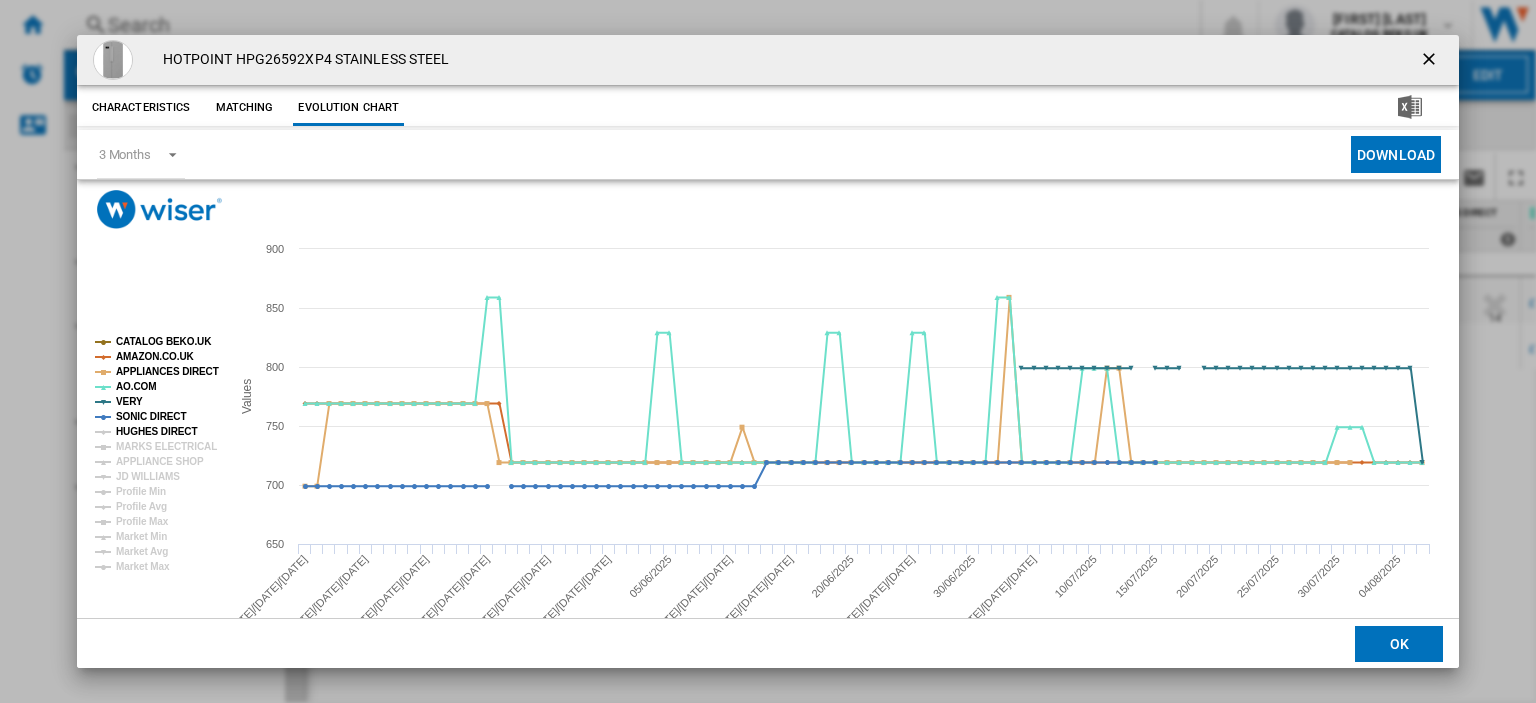 click on "HUGHES DIRECT" 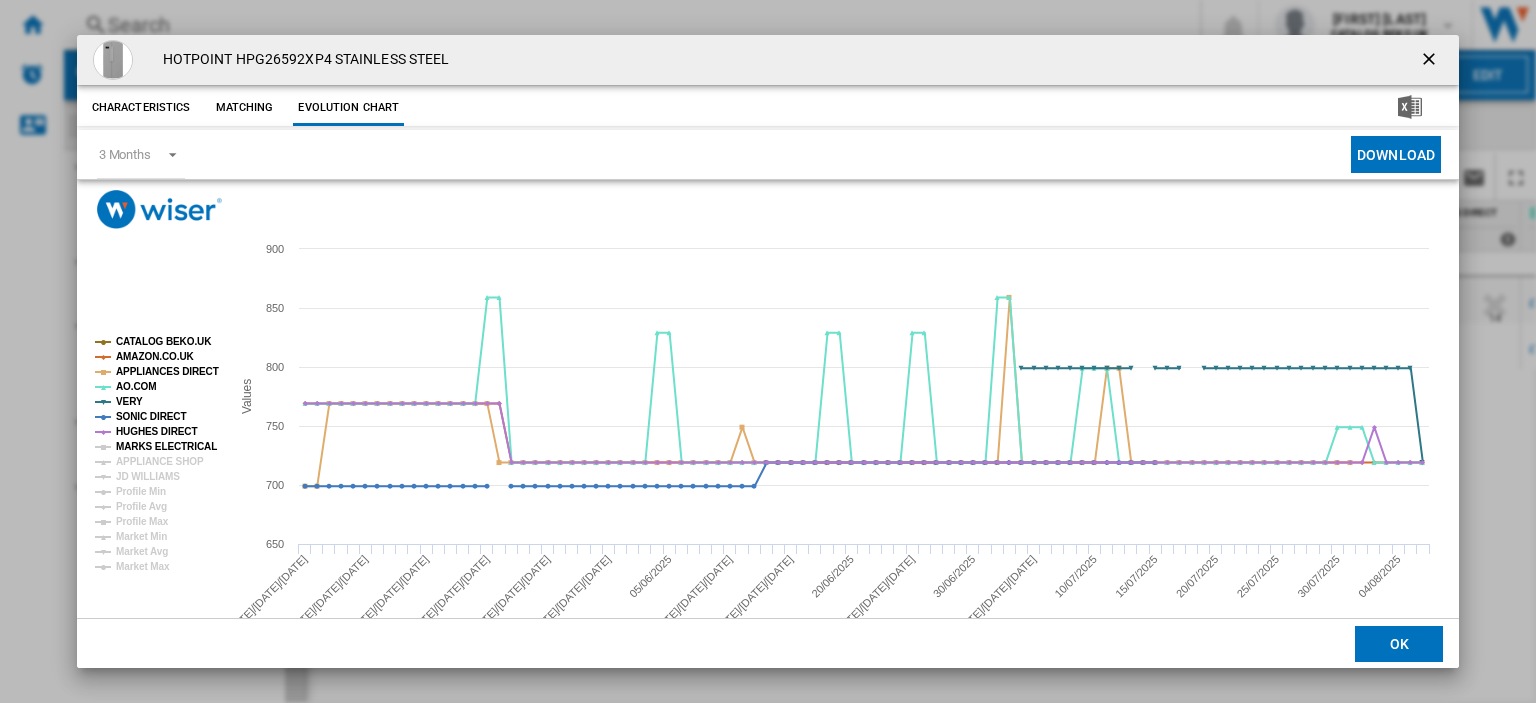 click on "MARKS ELECTRICAL" 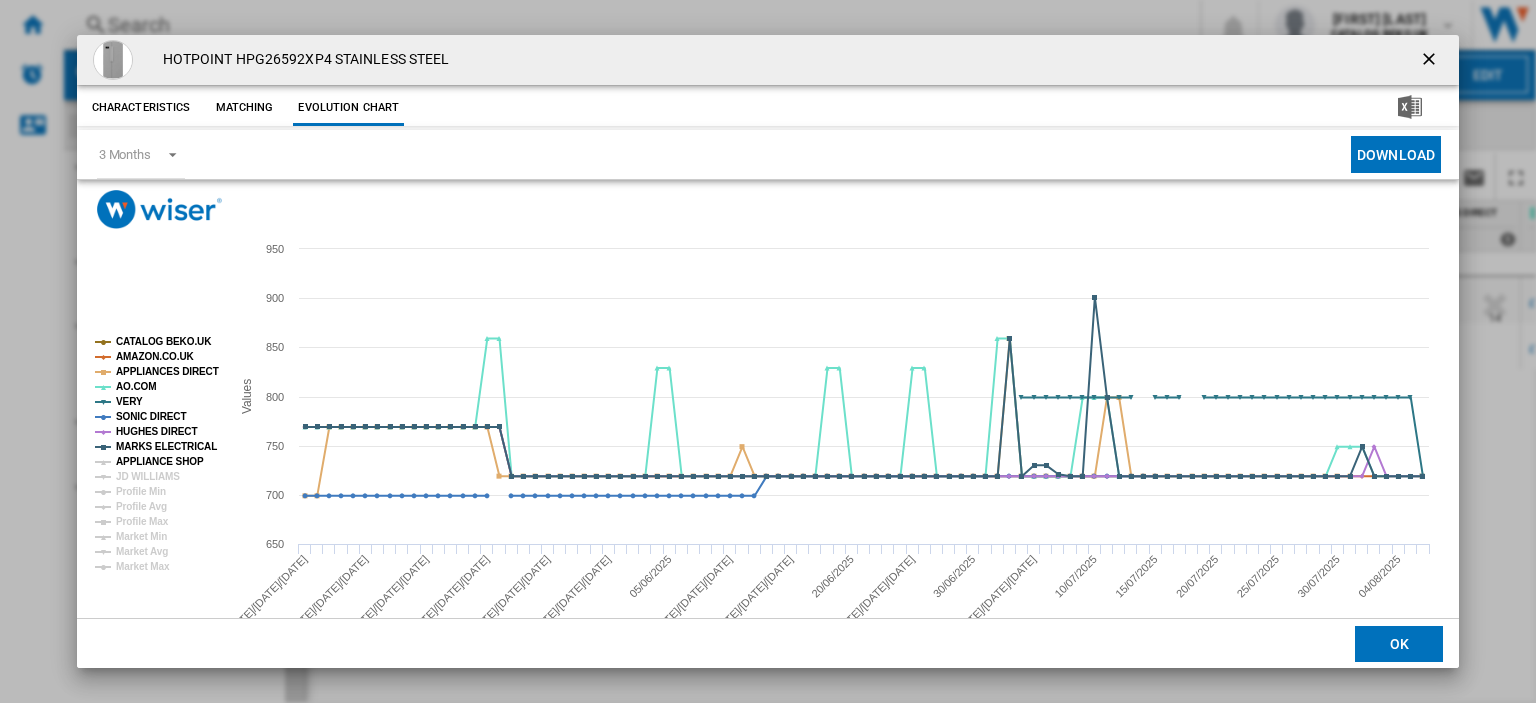 click on "APPLIANCE SHOP" 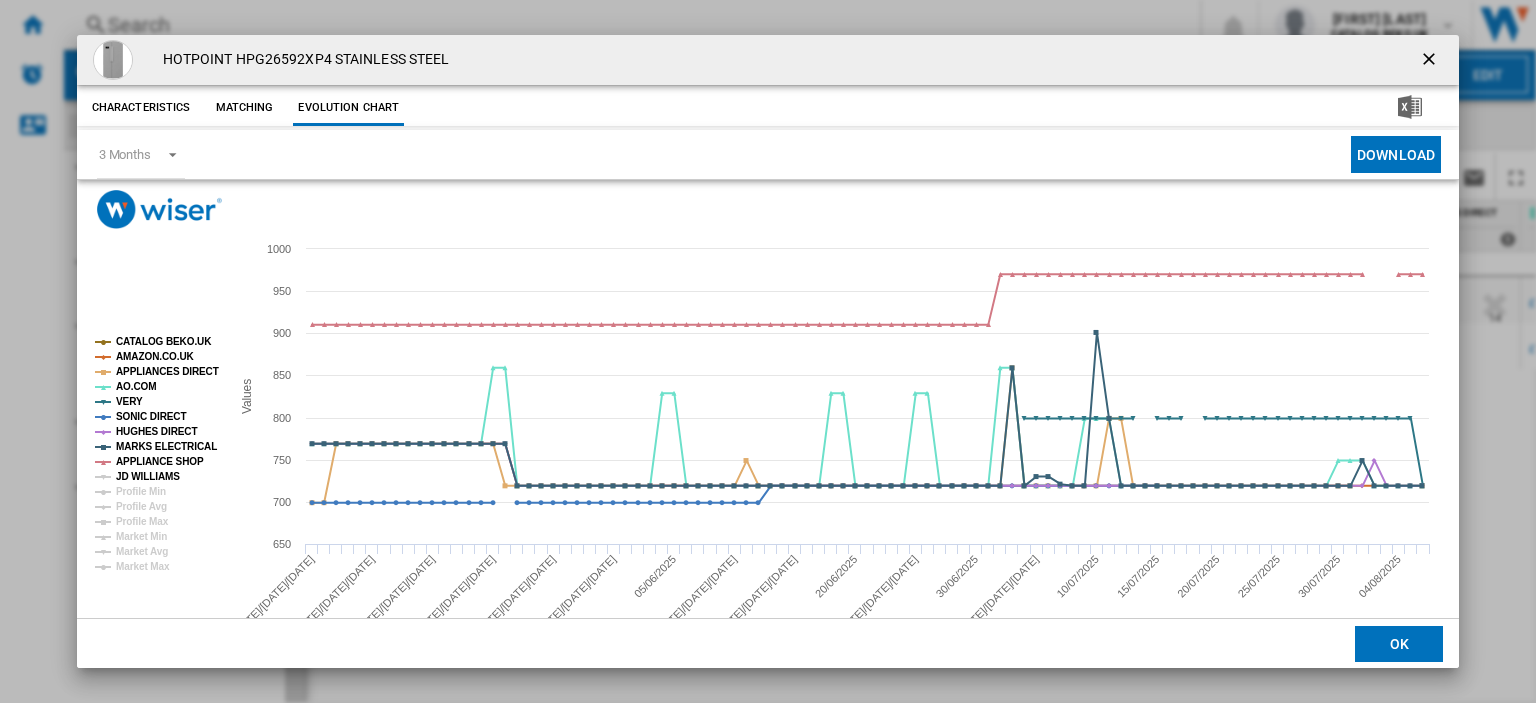 click on "JD WILLIAMS" 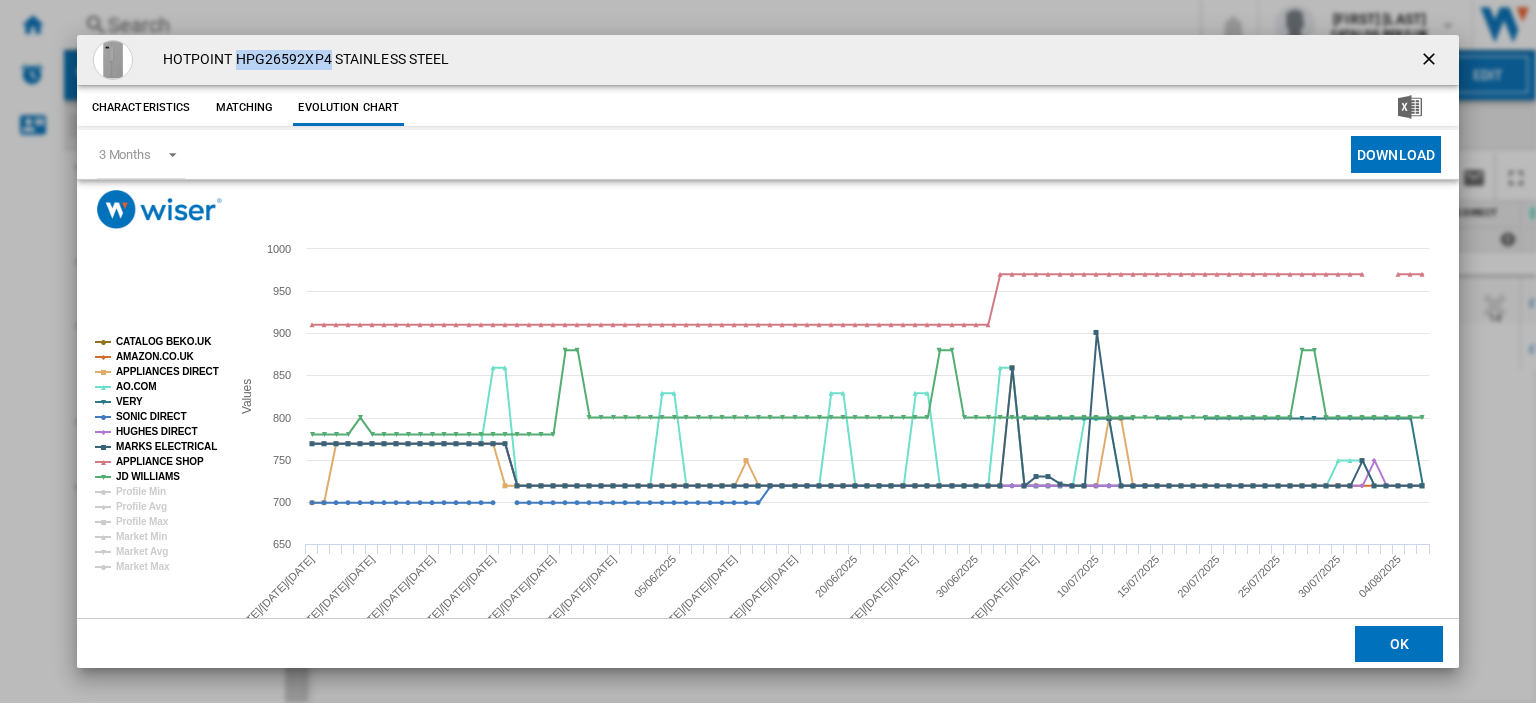 drag, startPoint x: 236, startPoint y: 62, endPoint x: 328, endPoint y: 57, distance: 92.13577 